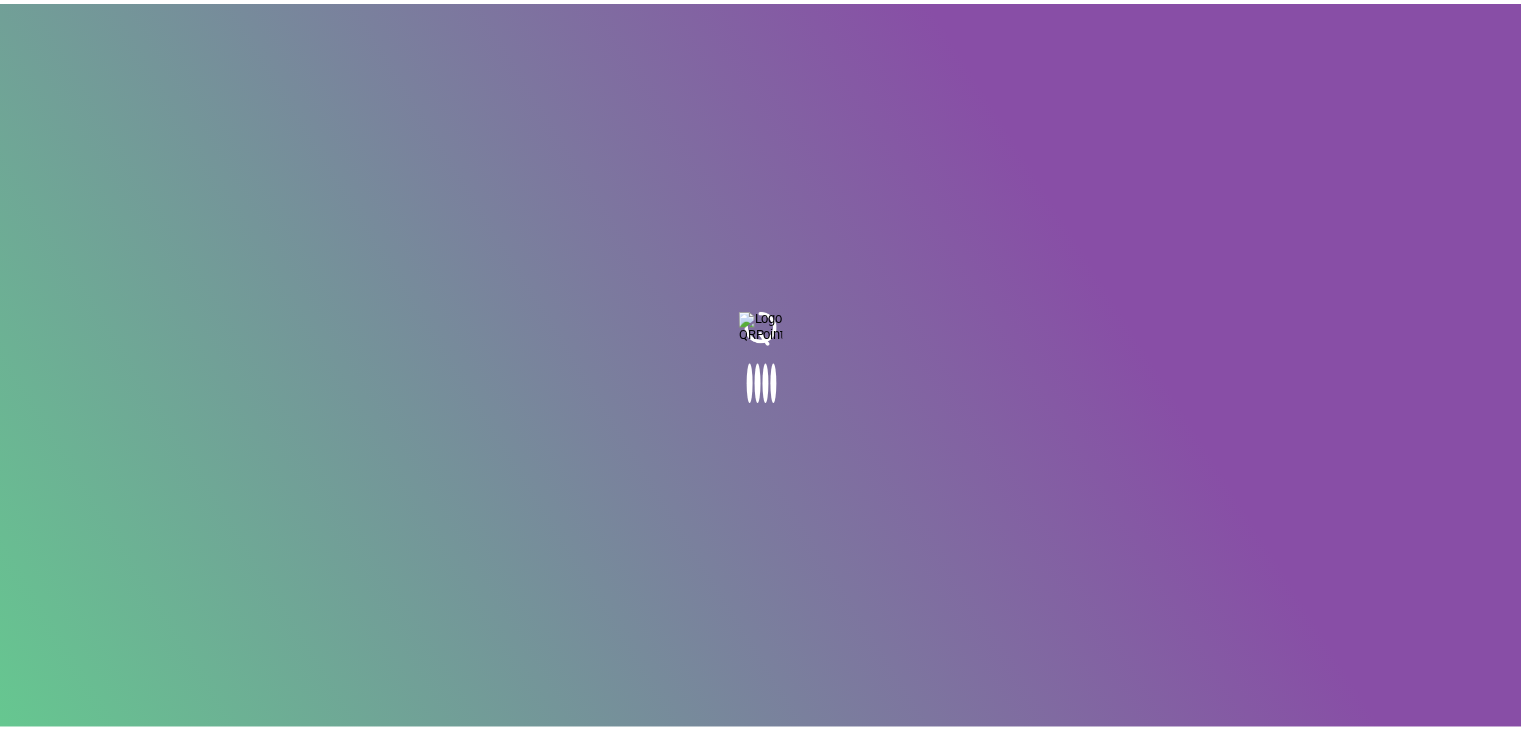 scroll, scrollTop: 0, scrollLeft: 0, axis: both 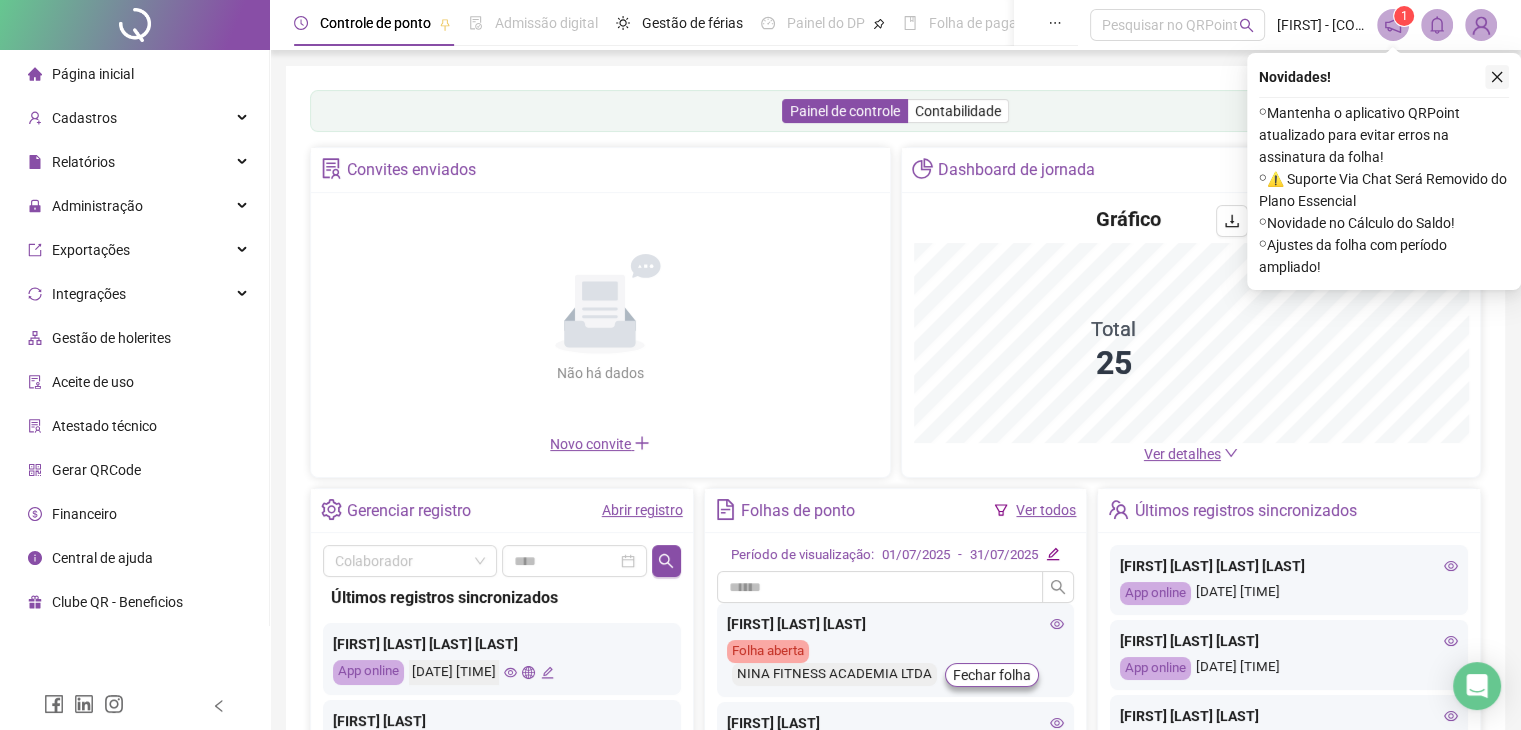 click 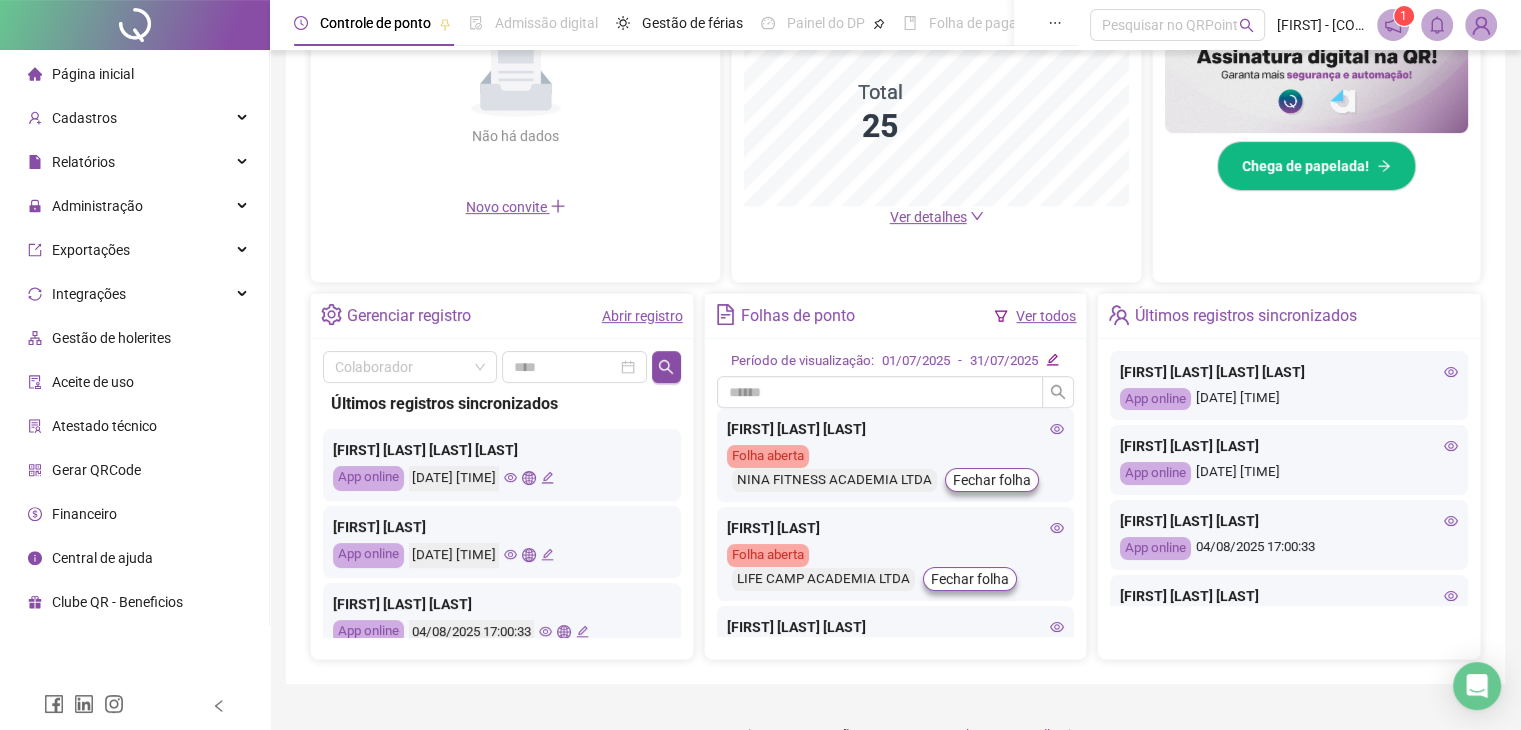 scroll, scrollTop: 570, scrollLeft: 0, axis: vertical 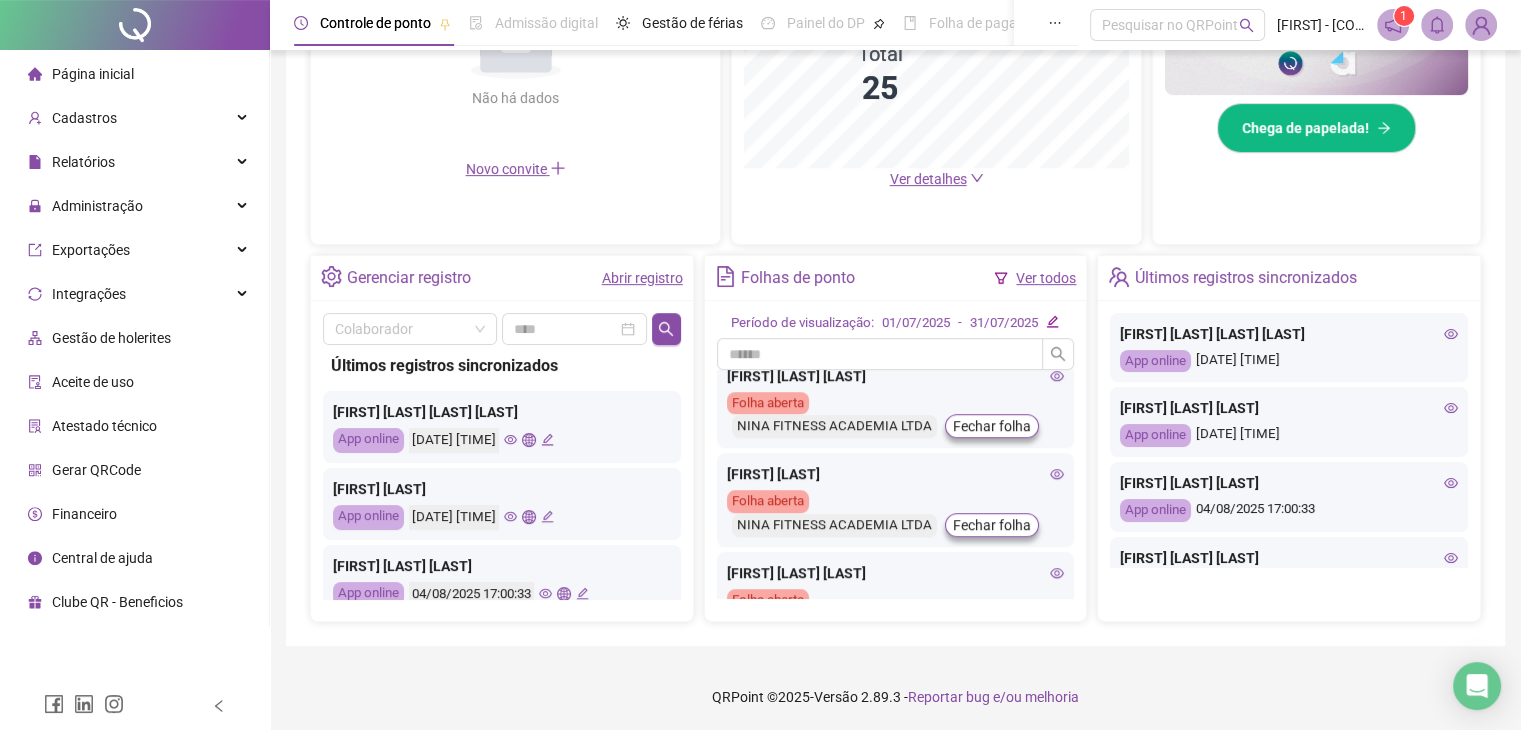 click on "Ver todos" at bounding box center (1046, 278) 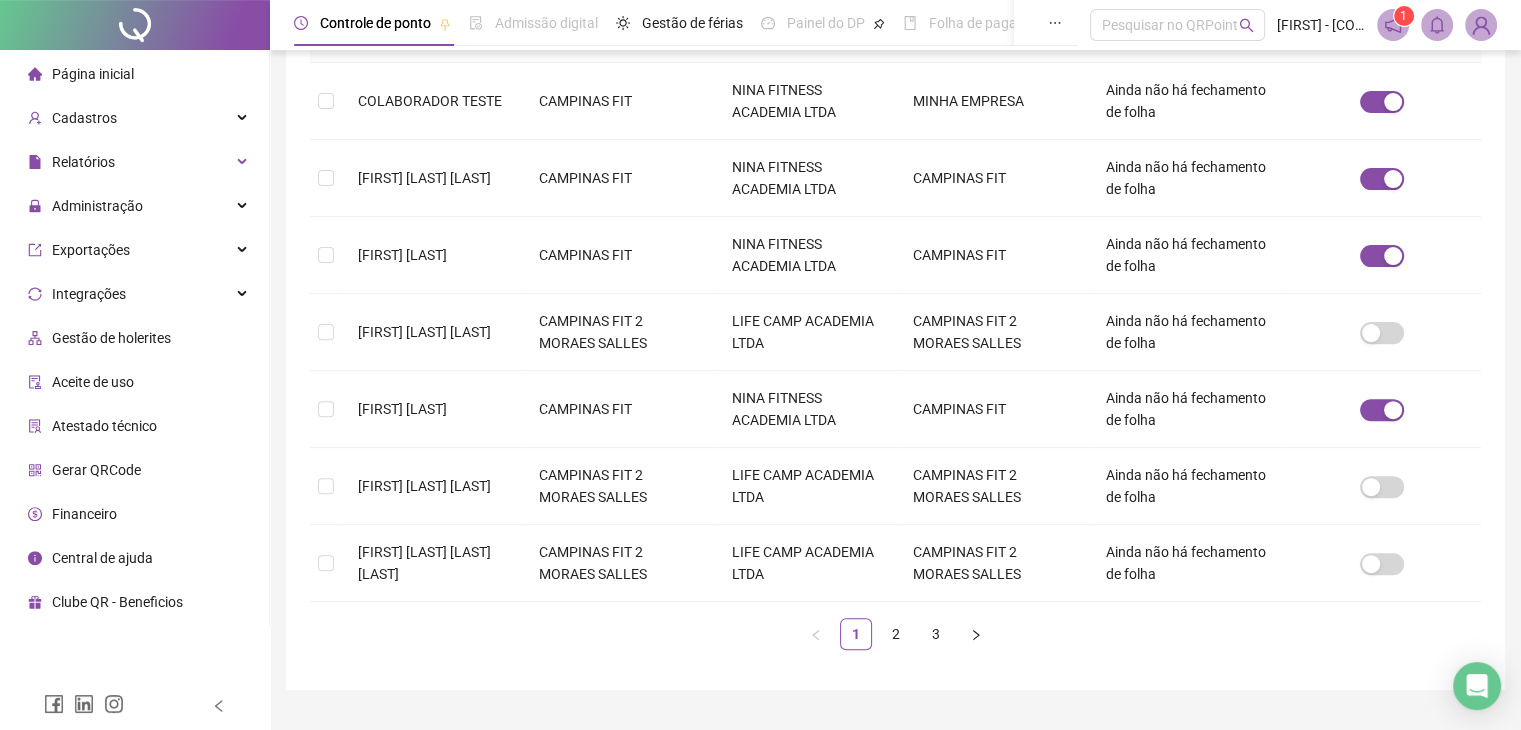 scroll, scrollTop: 638, scrollLeft: 0, axis: vertical 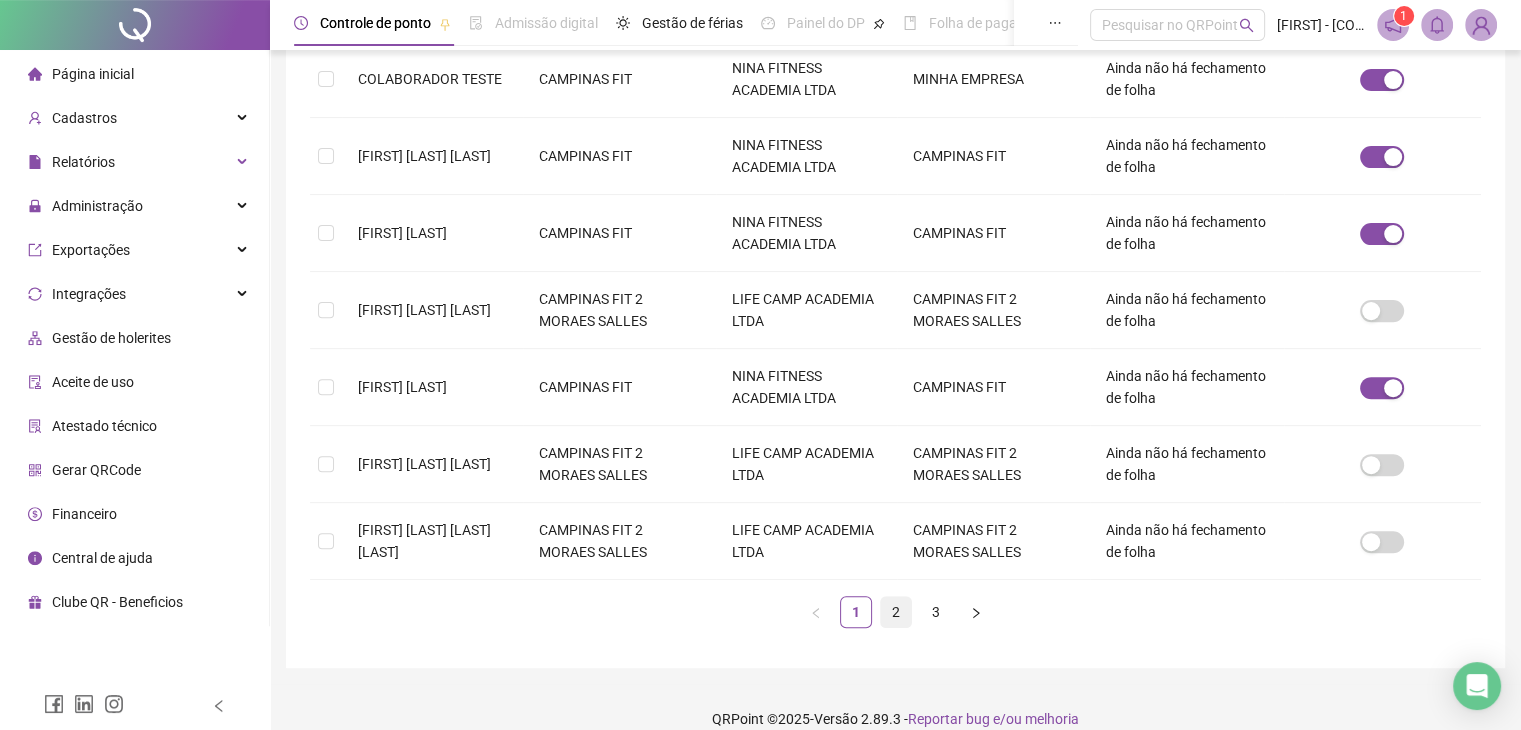 click on "2" at bounding box center [896, 612] 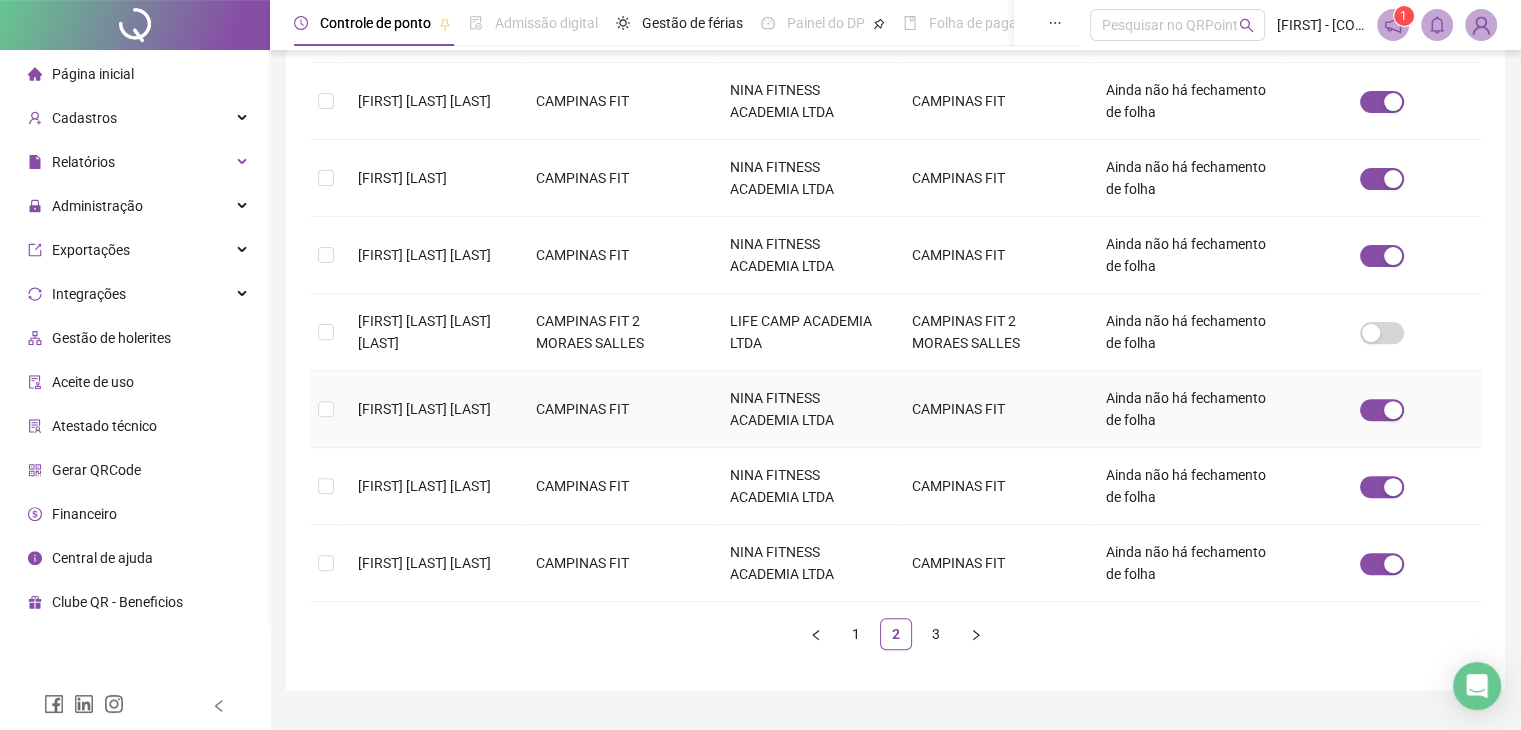 scroll, scrollTop: 638, scrollLeft: 0, axis: vertical 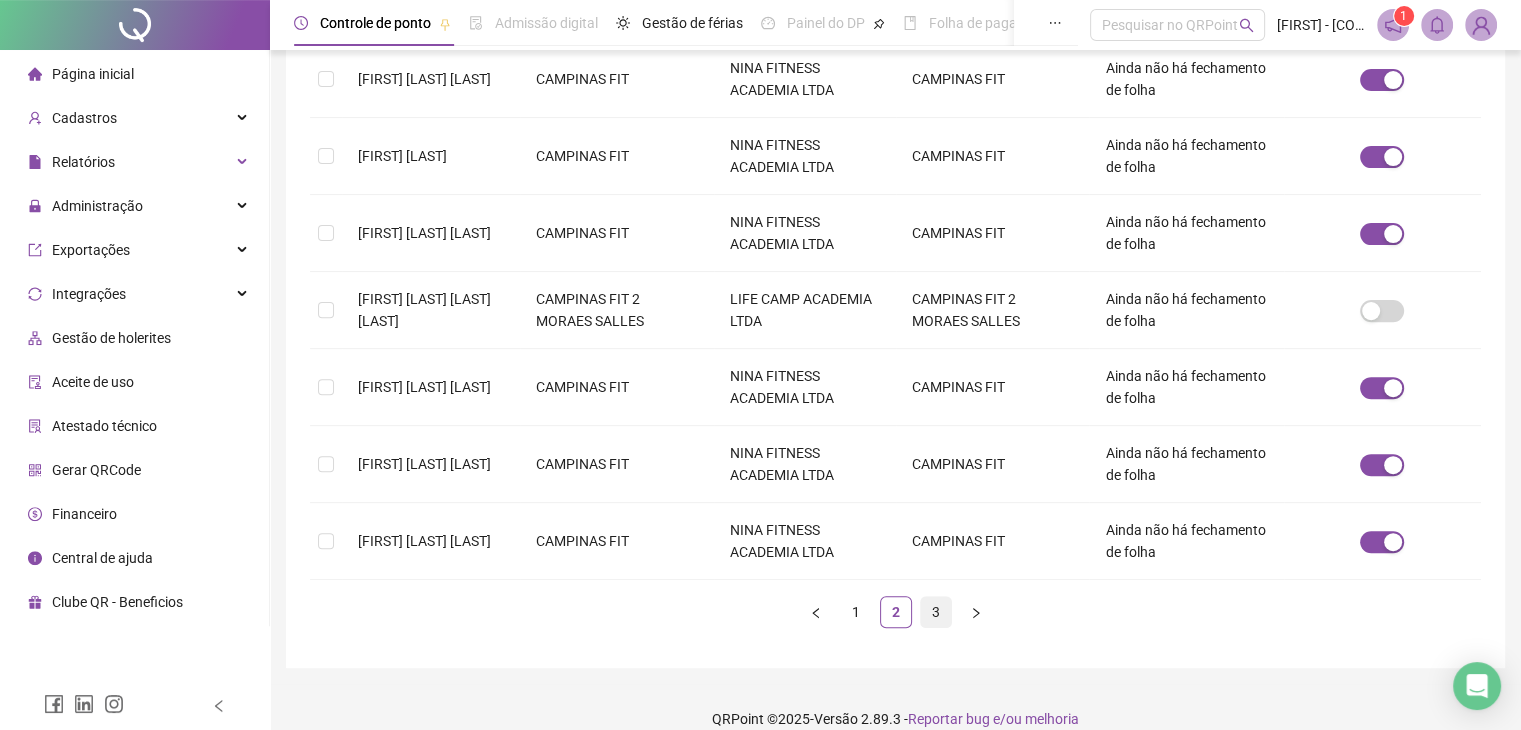 click on "3" at bounding box center (936, 612) 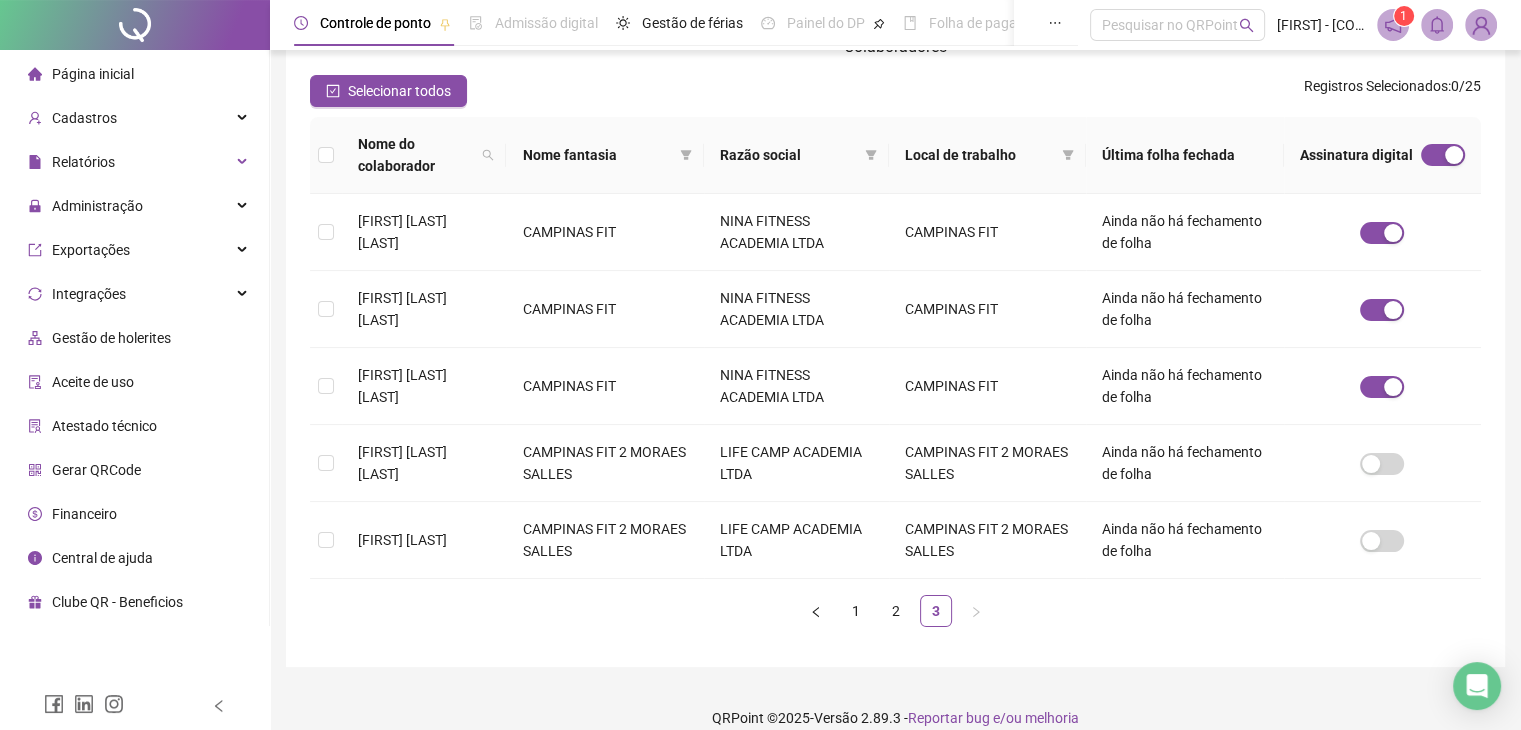 scroll, scrollTop: 0, scrollLeft: 0, axis: both 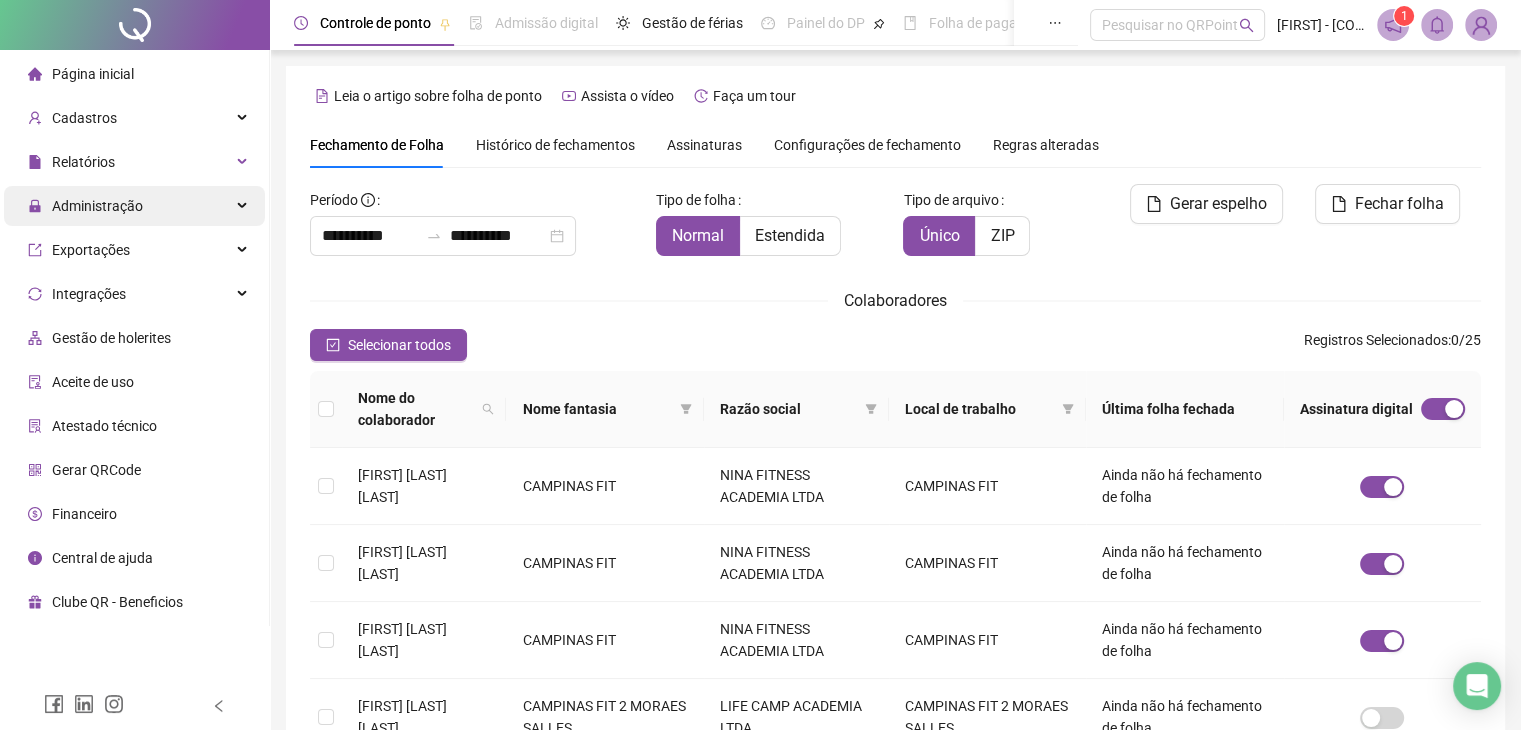 click on "Administração" at bounding box center [97, 206] 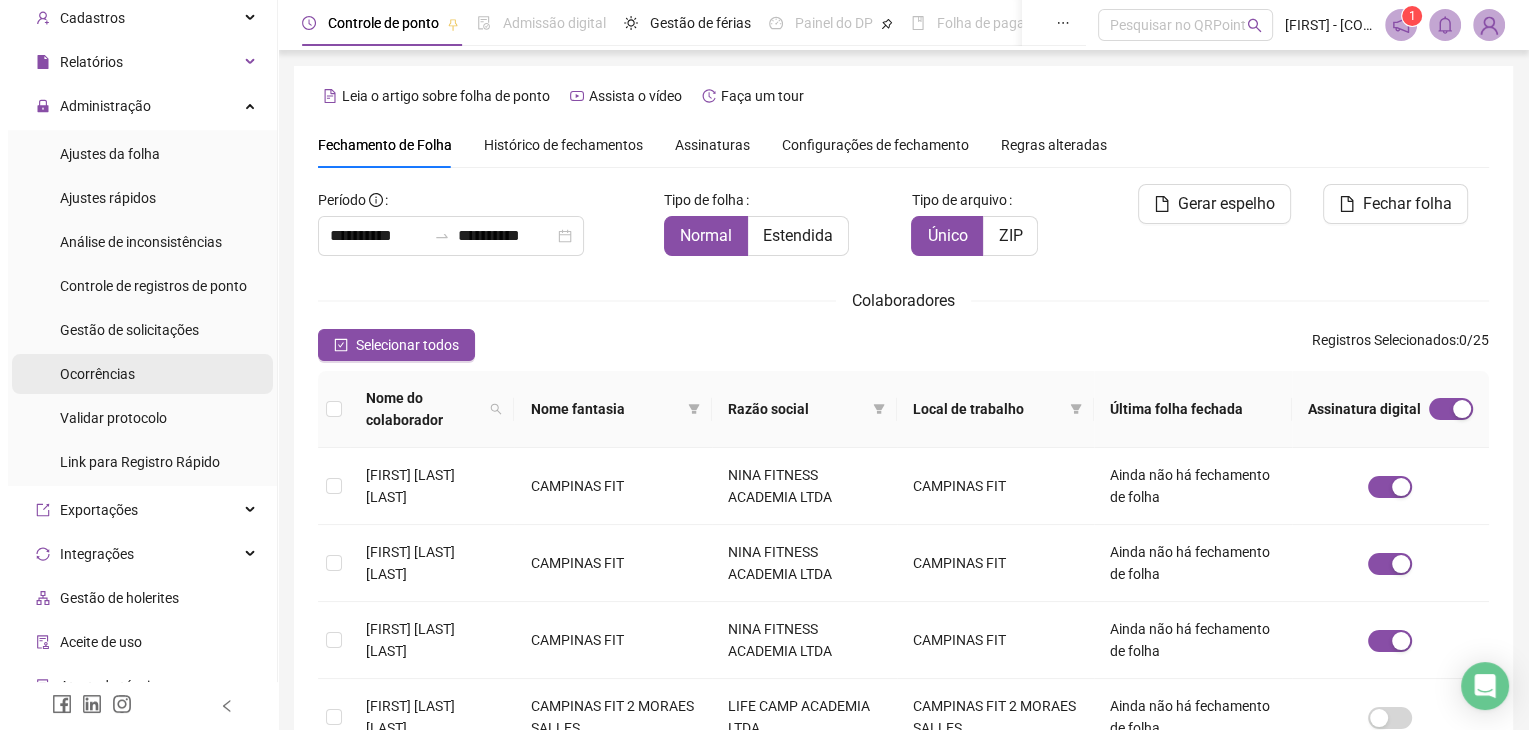 scroll, scrollTop: 0, scrollLeft: 0, axis: both 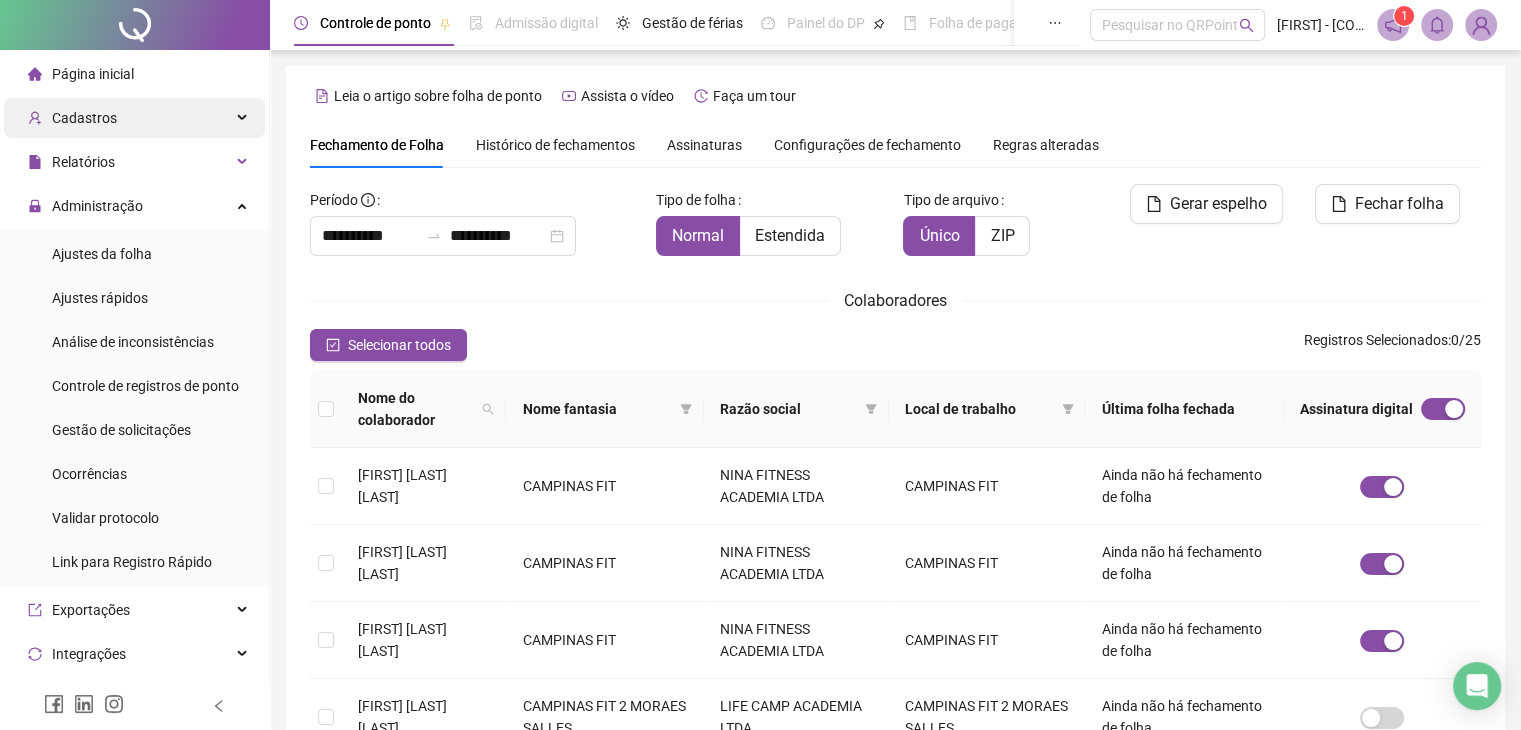 click on "Cadastros" at bounding box center [84, 118] 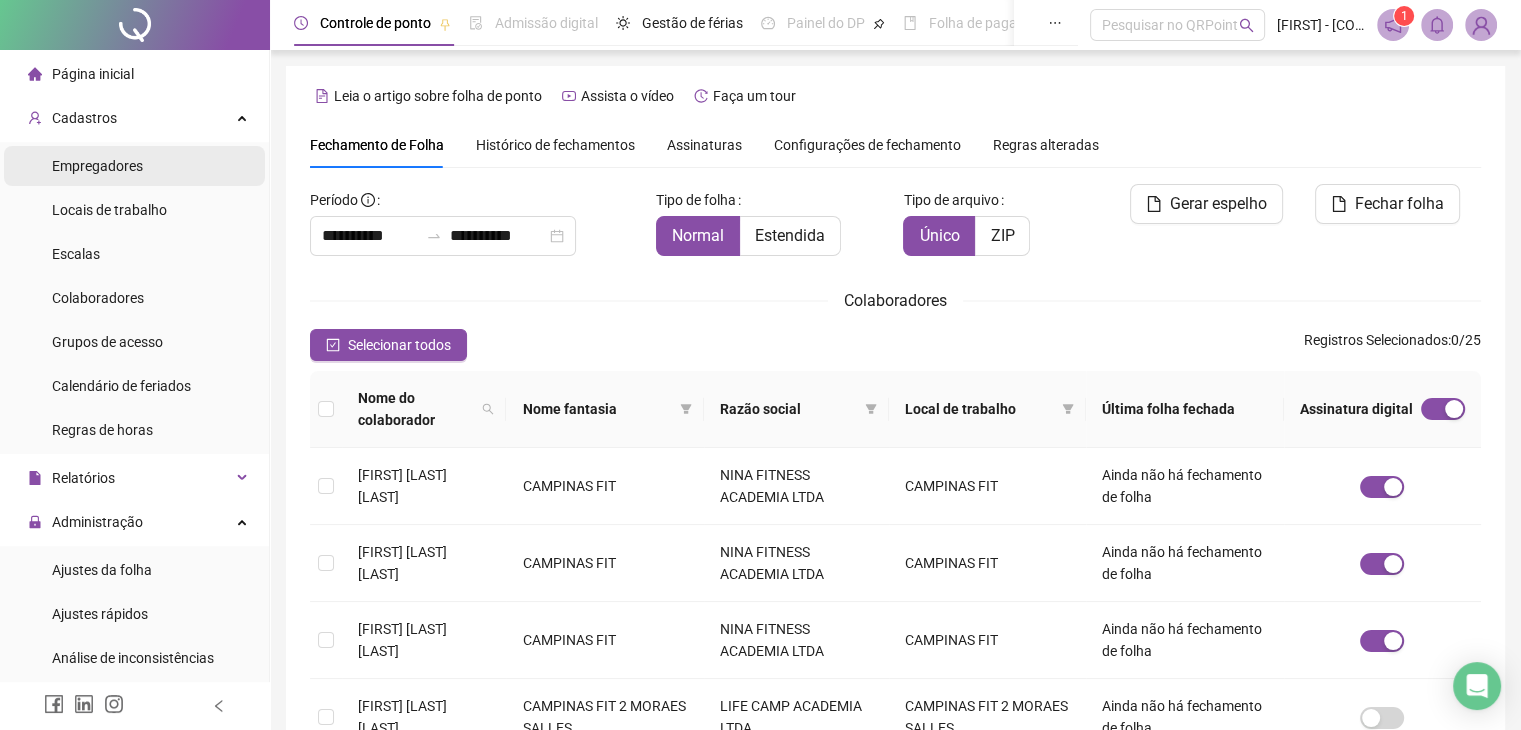 click on "Empregadores" at bounding box center [97, 166] 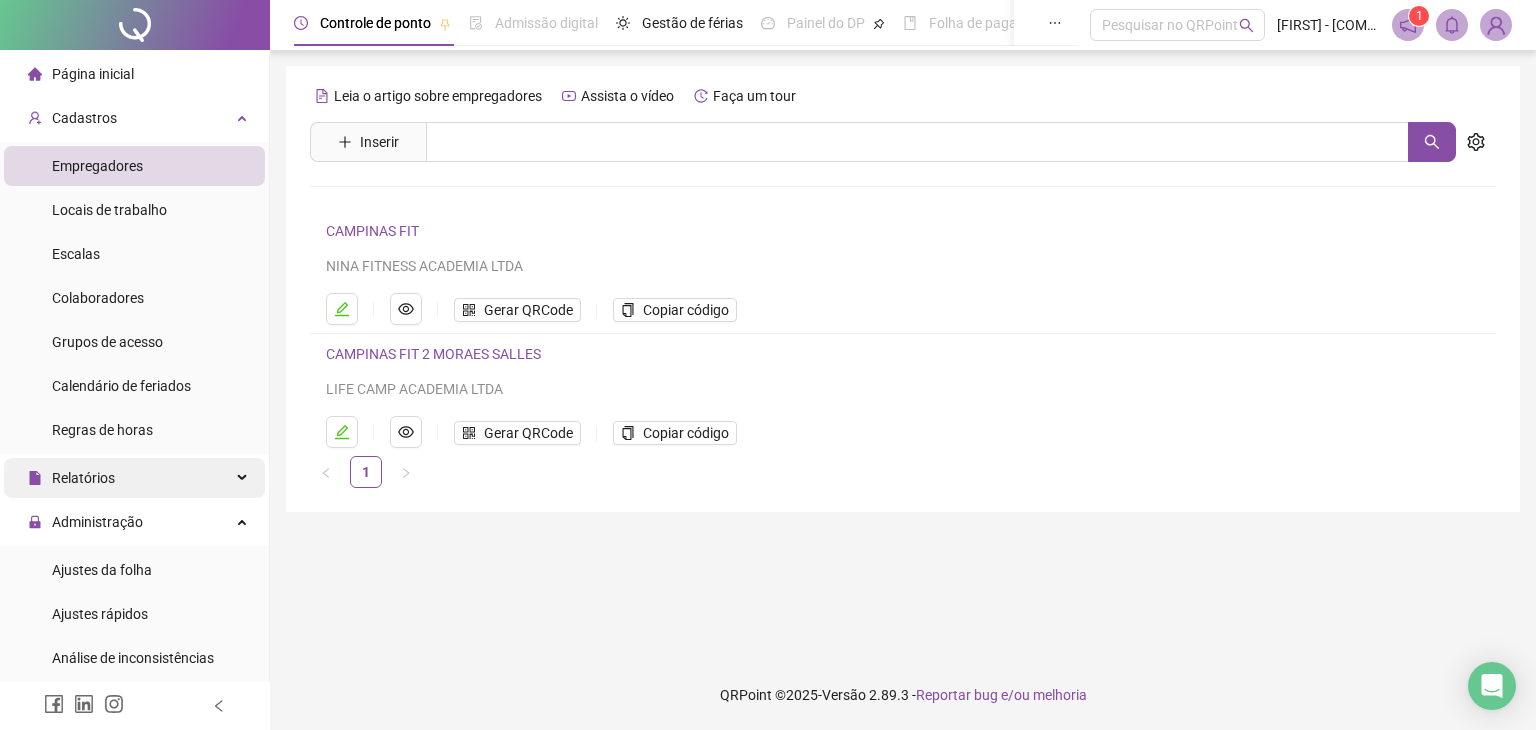 click on "Relatórios" at bounding box center [83, 478] 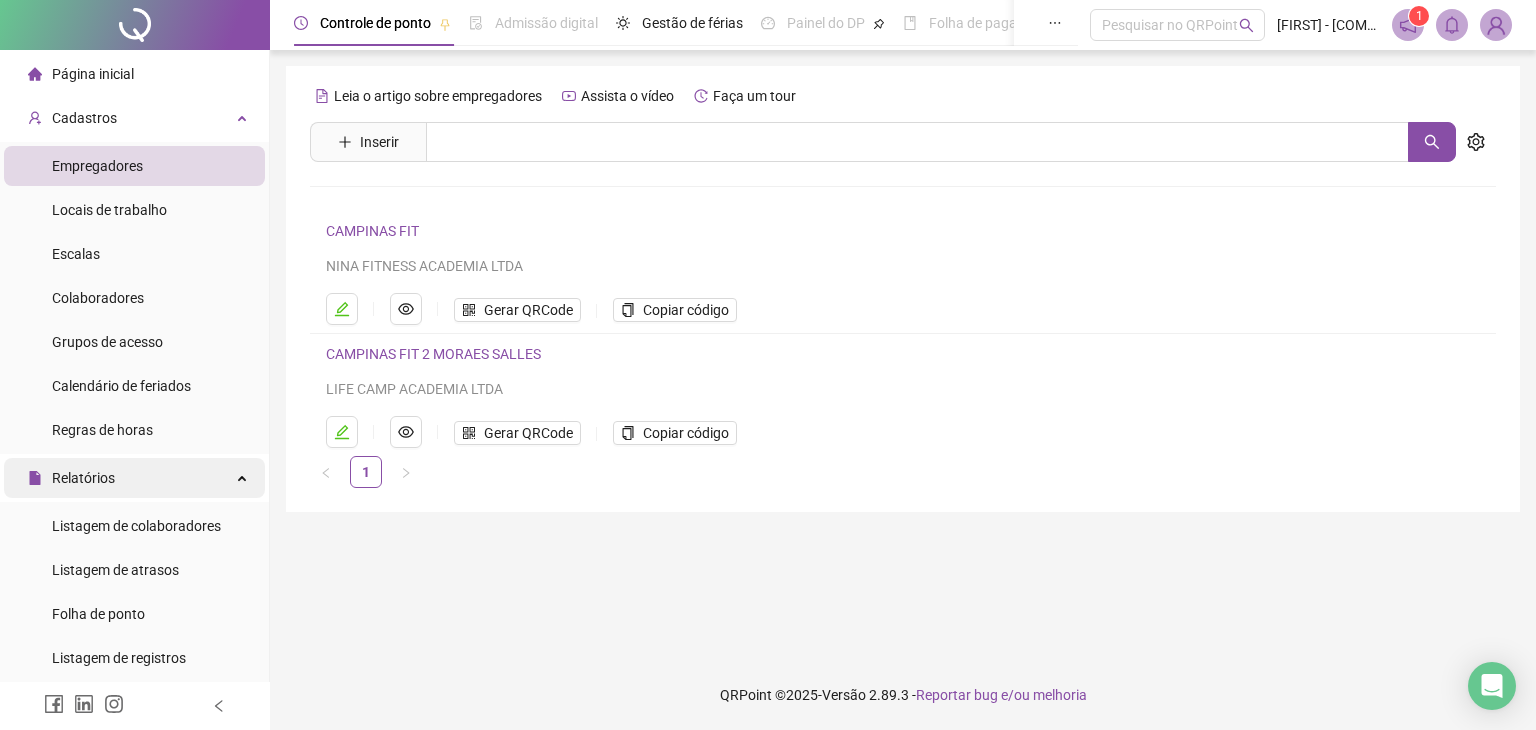scroll, scrollTop: 200, scrollLeft: 0, axis: vertical 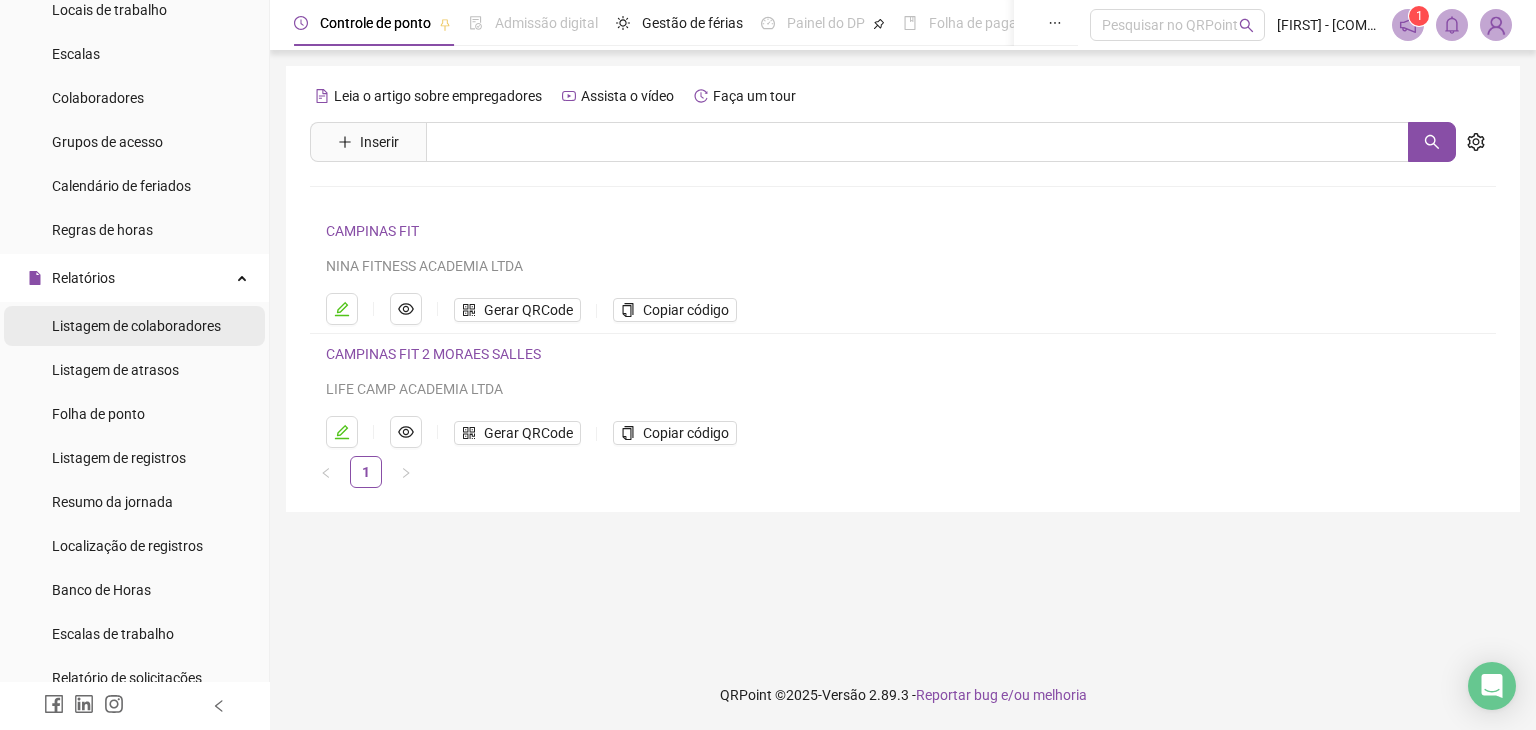 click on "Listagem de colaboradores" at bounding box center [136, 326] 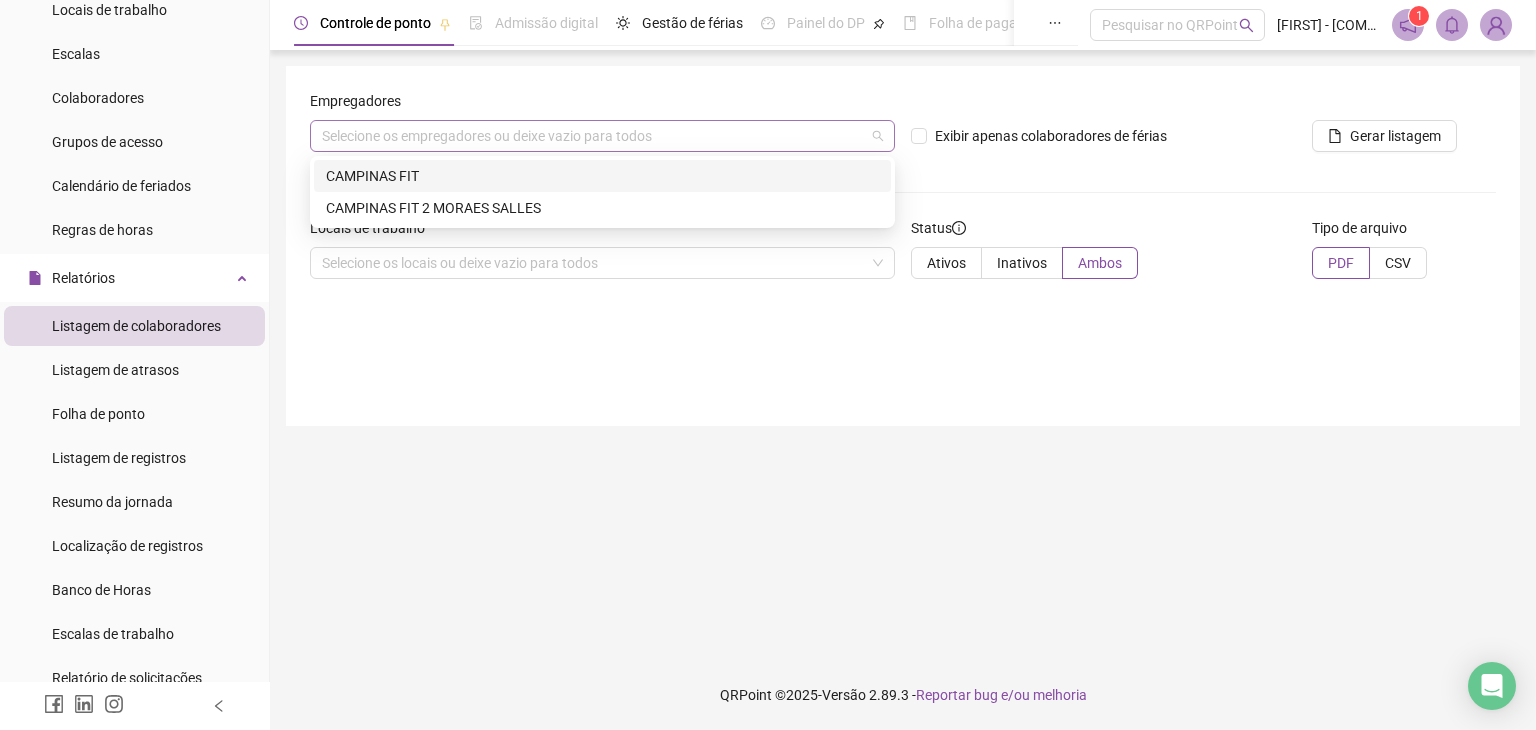 click on "Selecione os empregadores ou deixe vazio para todos" at bounding box center (602, 136) 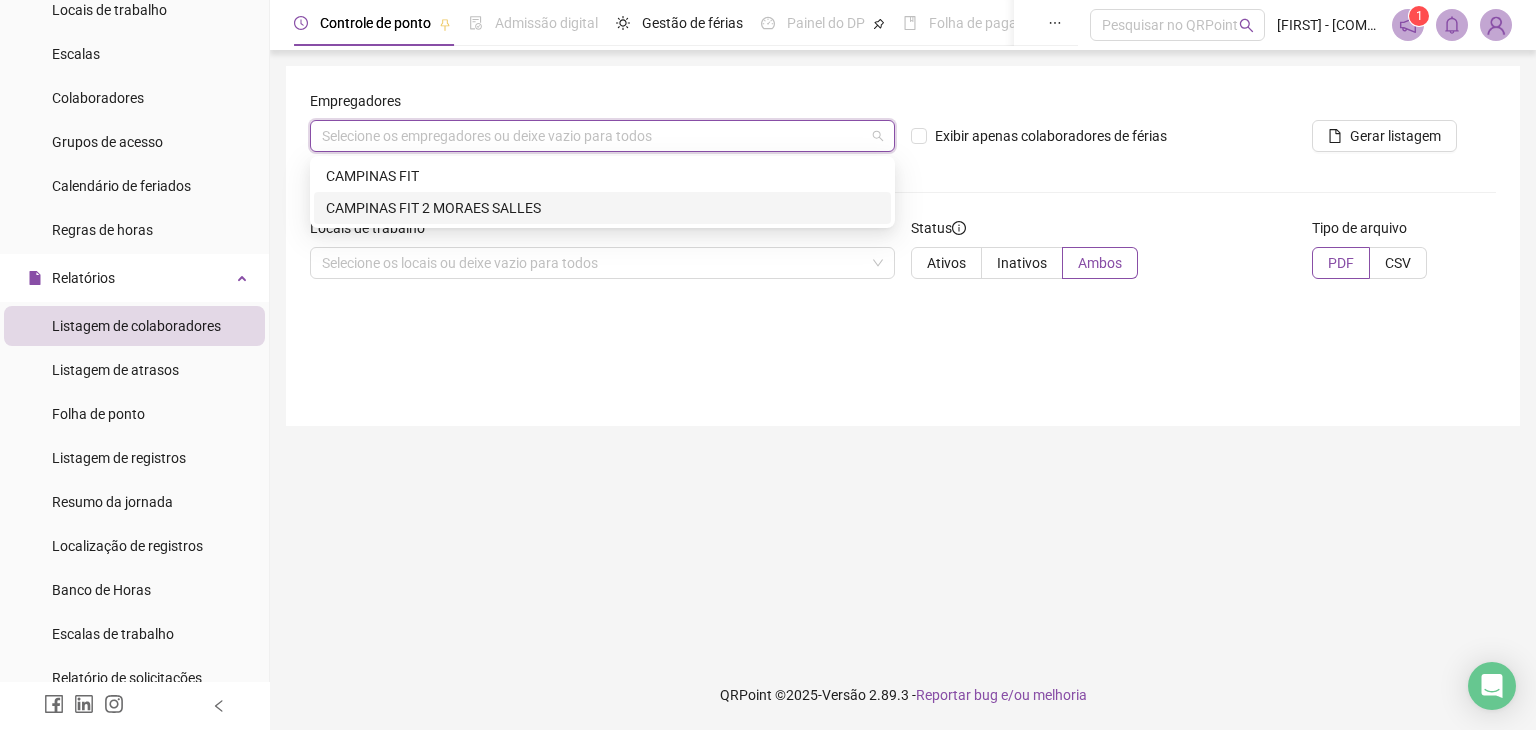 click on "CAMPINAS FIT 2 MORAES SALLES" at bounding box center [602, 208] 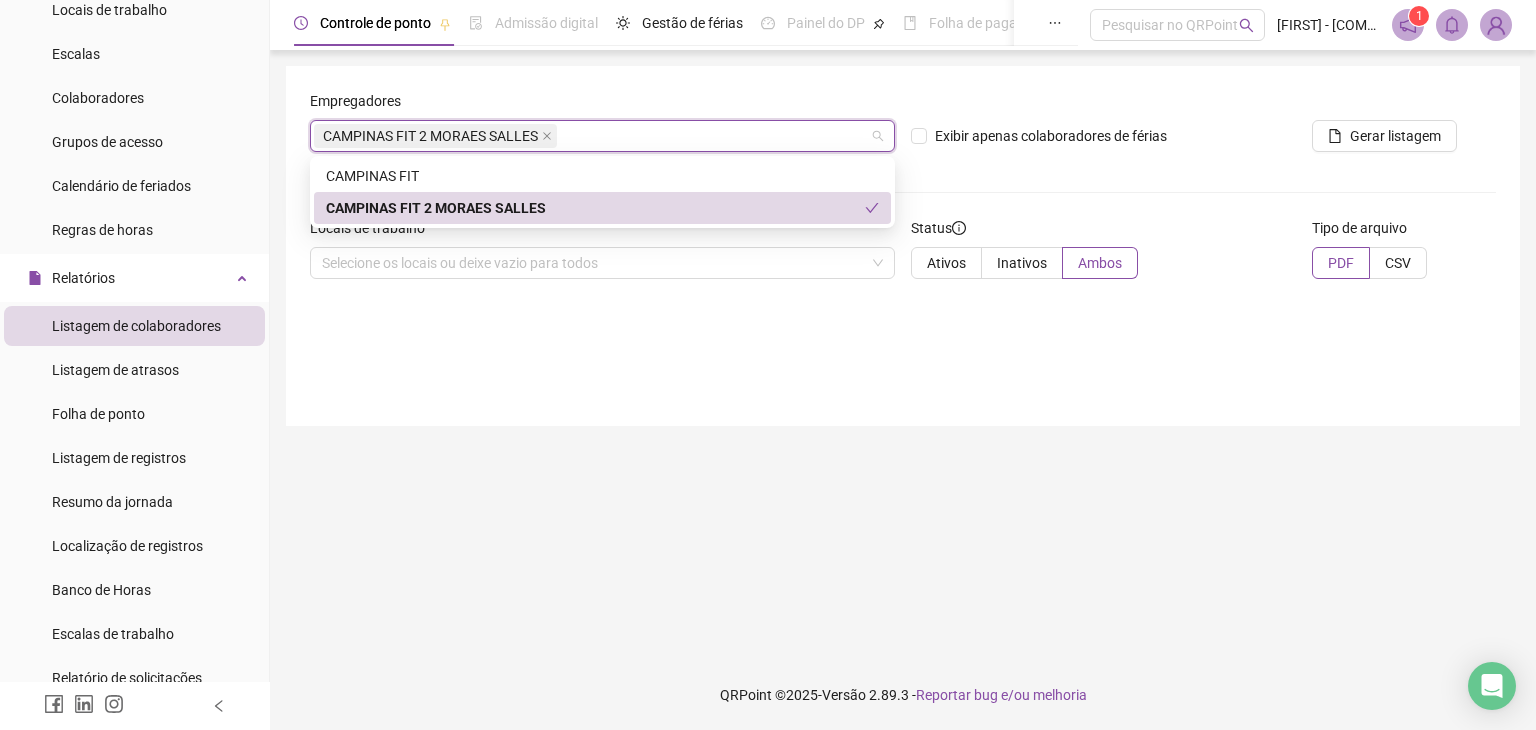 click on "CAMPINAS FIT 2 MORAES SALLES" at bounding box center (595, 208) 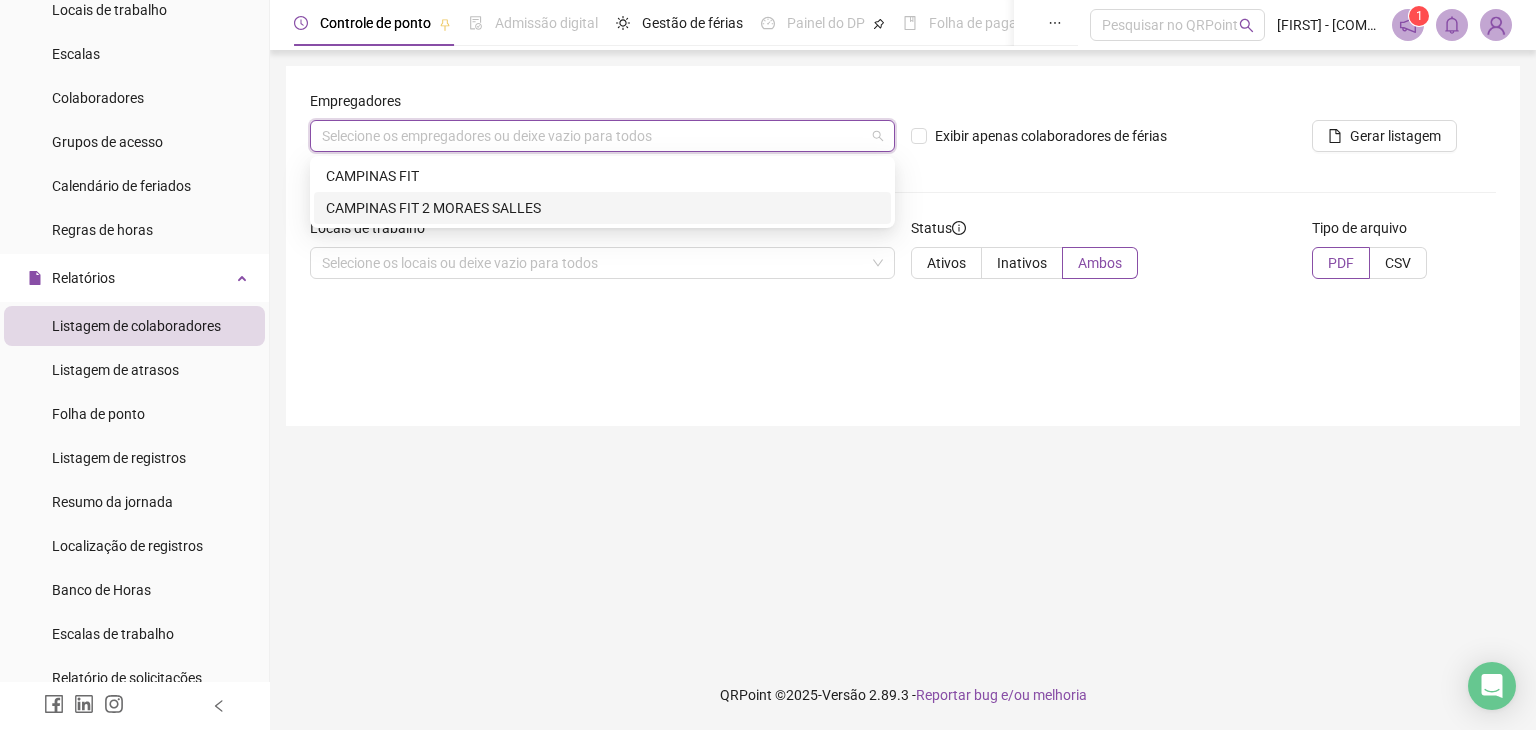 click on "CAMPINAS FIT 2 MORAES SALLES" at bounding box center (602, 208) 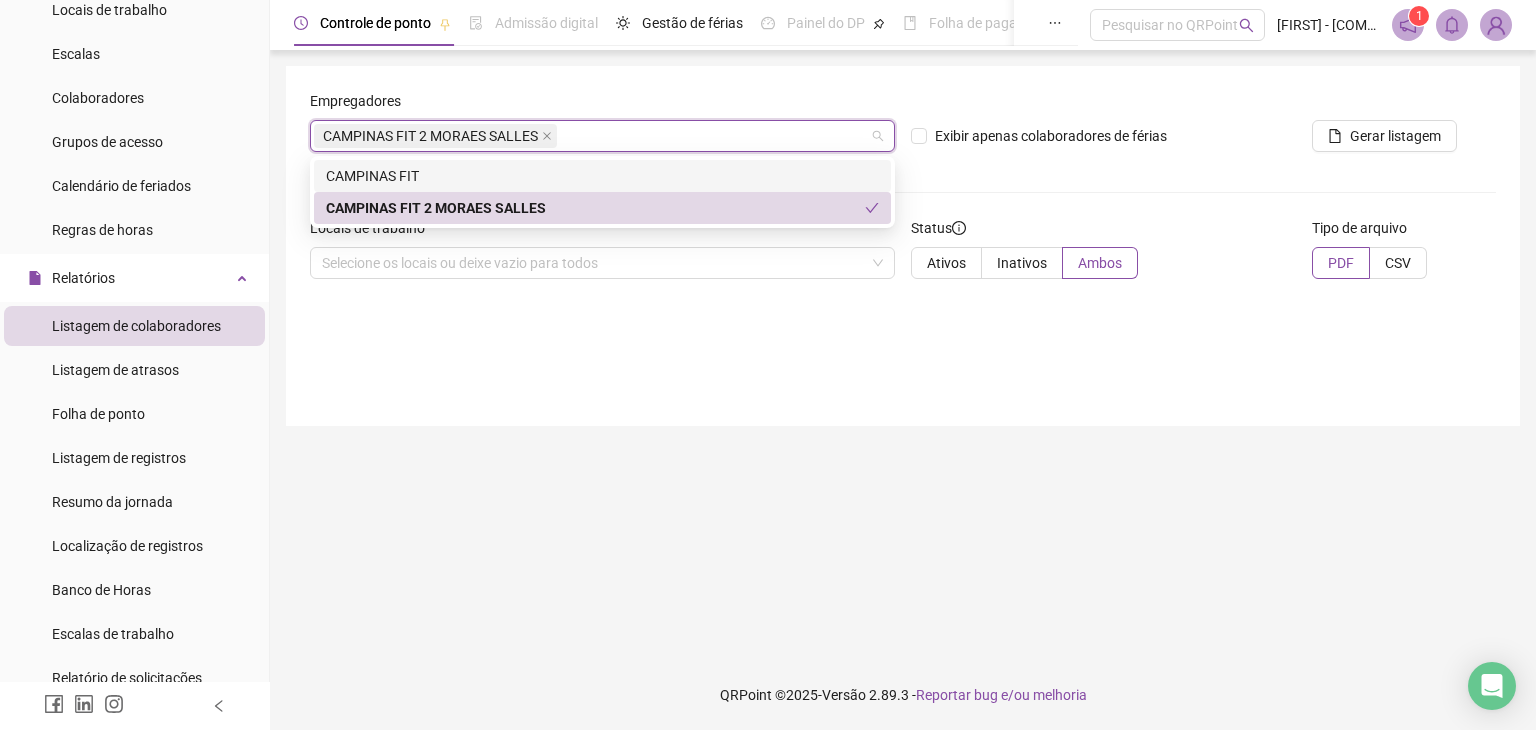 click on "Empregadores [LOCATION]     Exibir apenas colaboradores de férias   Gerar listagem Locais de trabalho   Selecione os locais ou deixe vazio para todos Status   Ativos Inativos Ambos Tipo de arquivo PDF CSV" at bounding box center (903, 192) 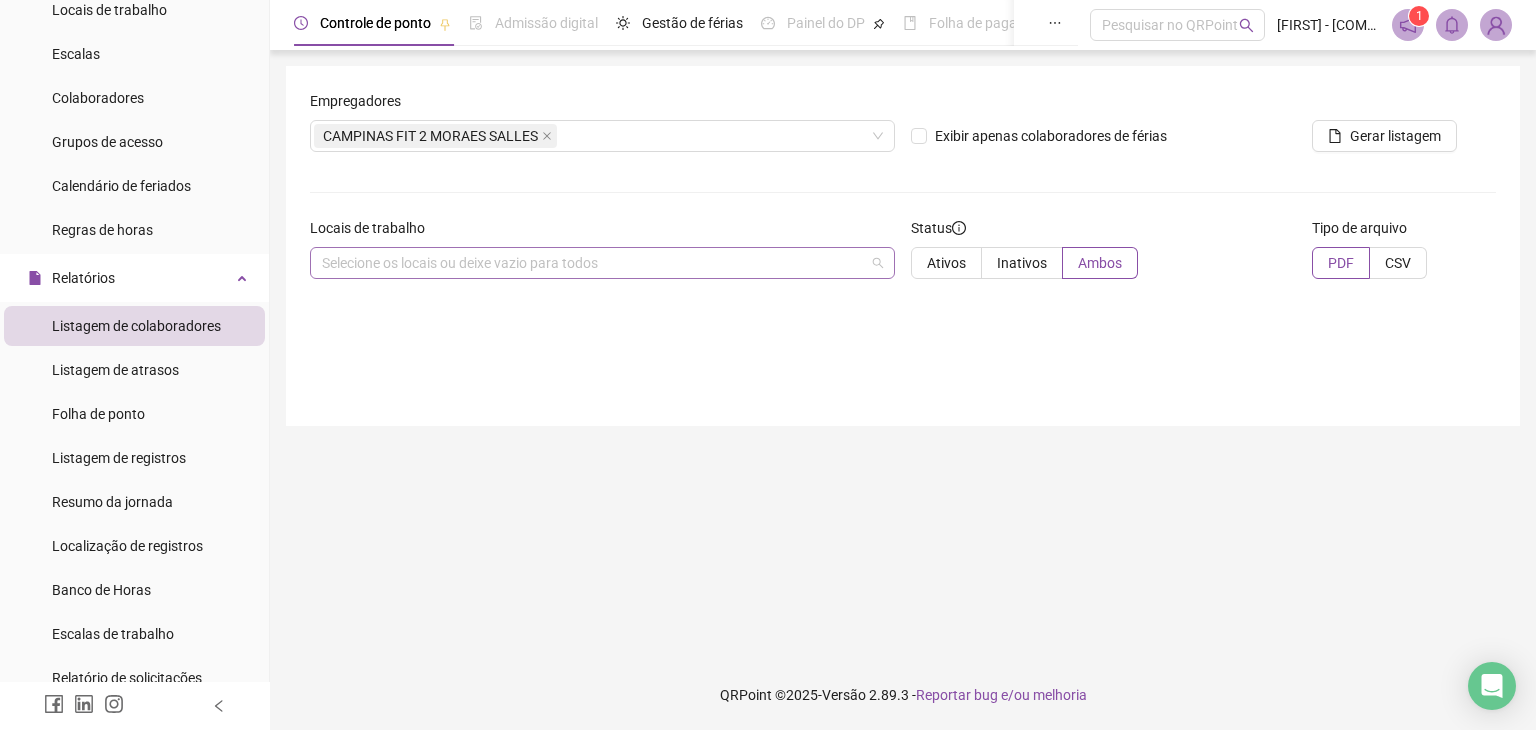 click on "Selecione os locais ou deixe vazio para todos" at bounding box center [602, 263] 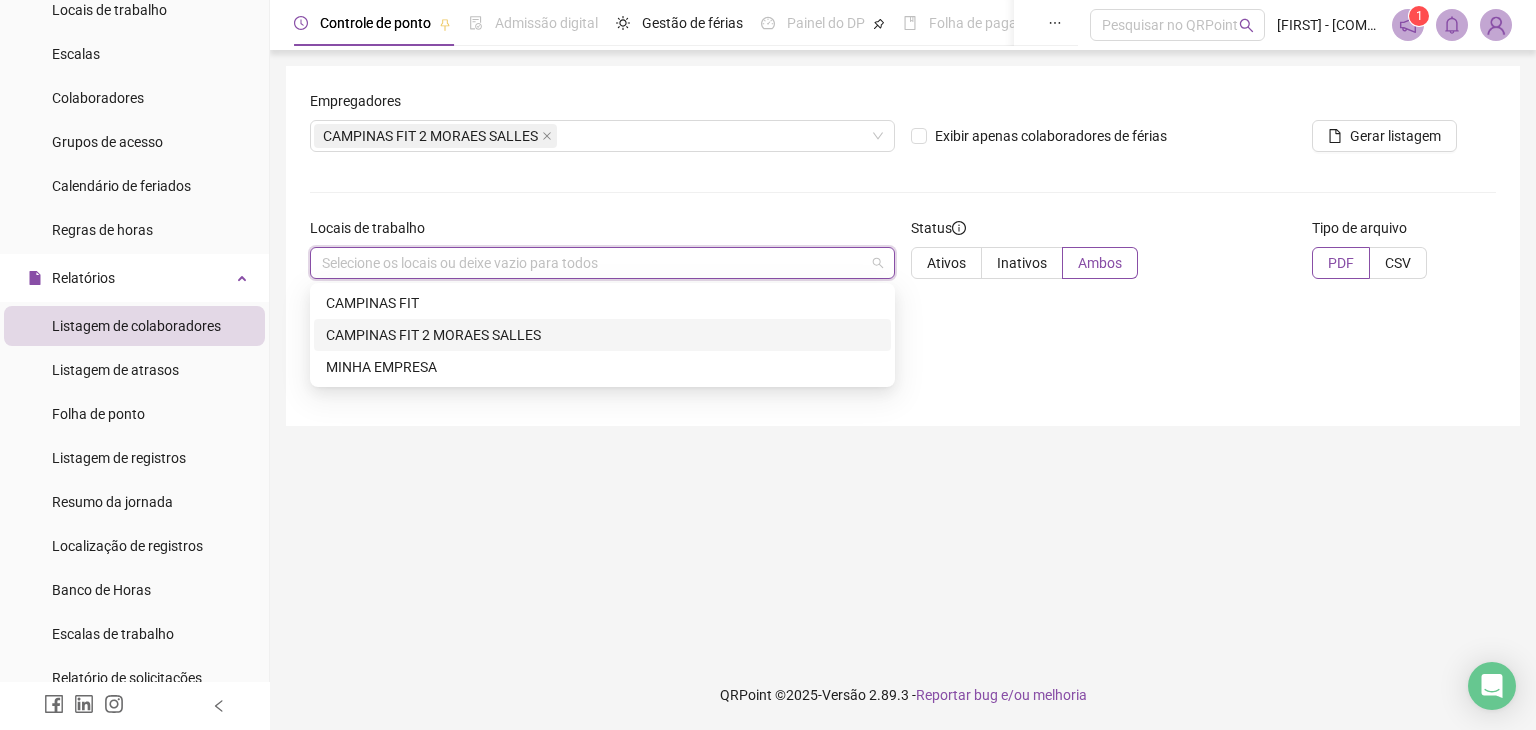 click on "CAMPINAS FIT 2 MORAES SALLES" at bounding box center (602, 335) 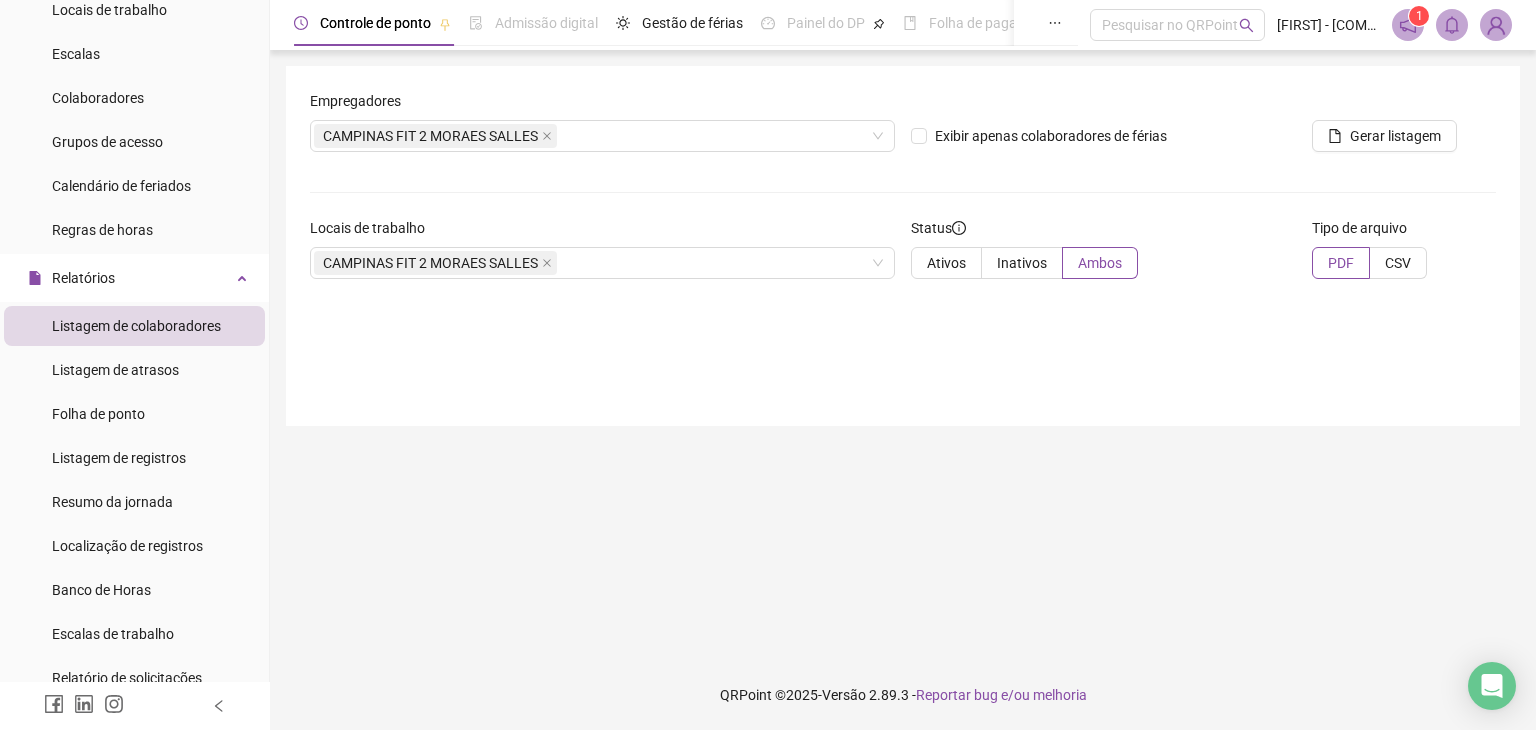 click on "Empregadores [COMPANY] [LOCATION]     Exibir apenas colaboradores de férias   Gerar listagem Locais de trabalho [LOCATION]   Status   Ativos Inativos Ambos Tipo de arquivo PDF CSV" at bounding box center (903, 246) 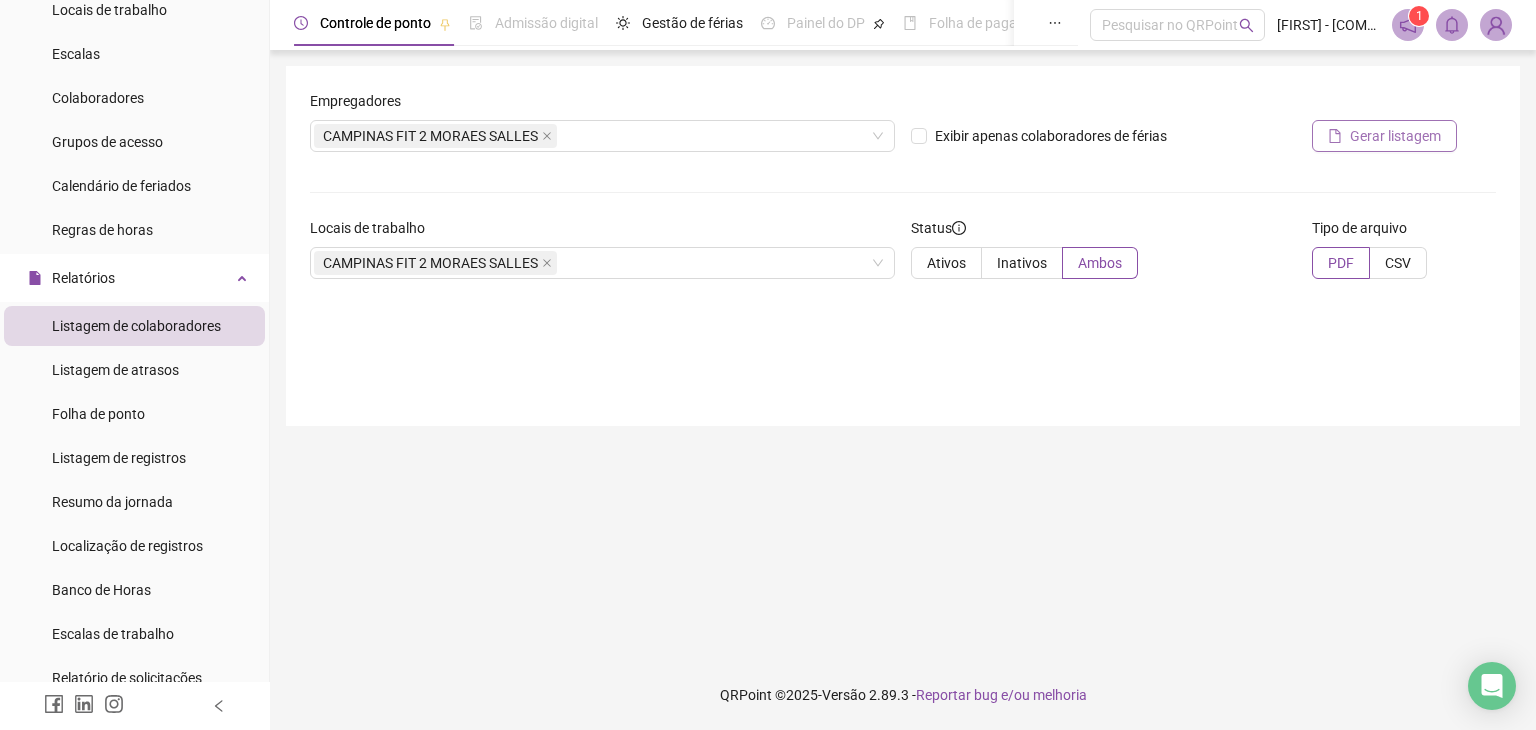 click on "Gerar listagem" at bounding box center [1395, 136] 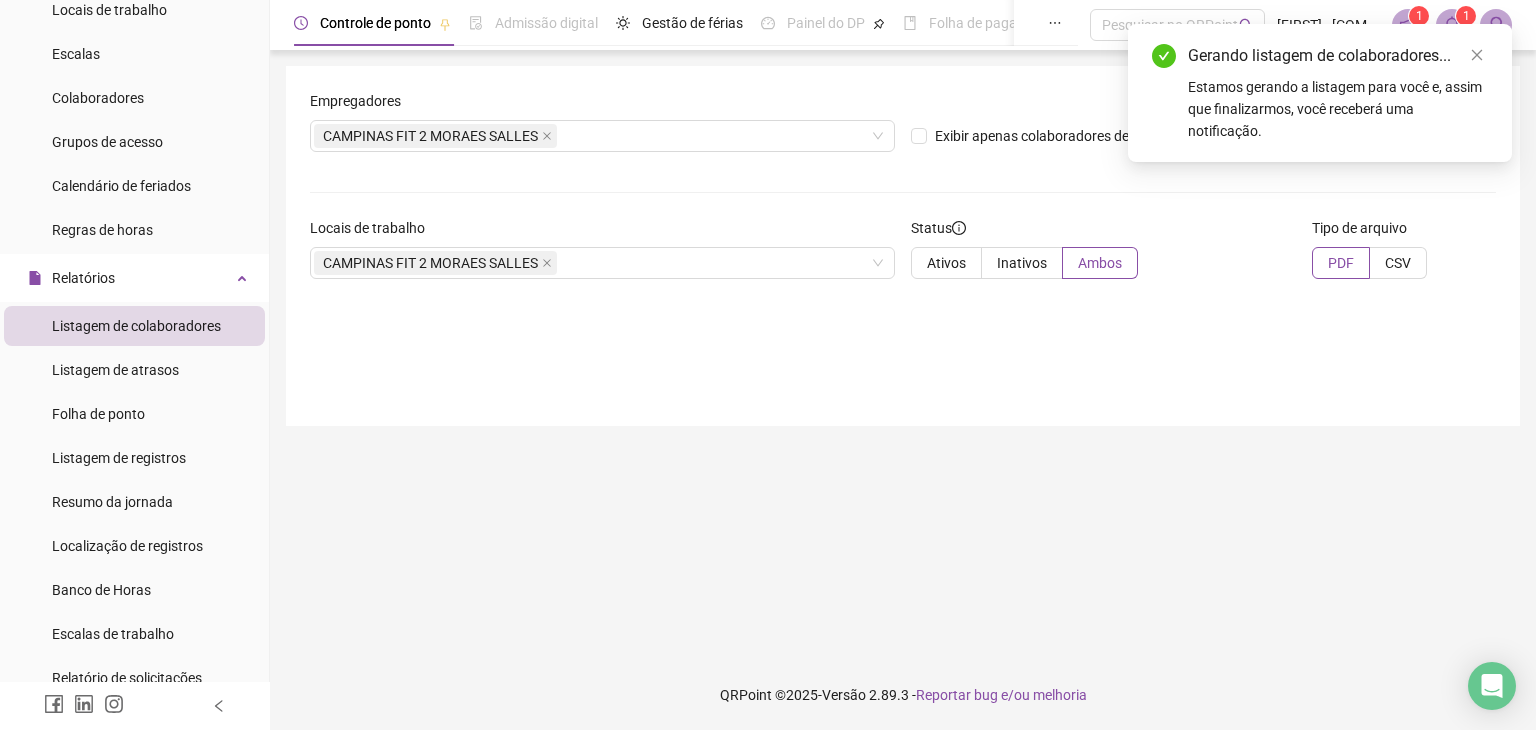 click on "Empregadores [COMPANY] [LOCATION]     Exibir apenas colaboradores de férias   Gerar listagem Locais de trabalho [LOCATION]   Status   Ativos Inativos Ambos Tipo de arquivo PDF CSV" at bounding box center (903, 246) 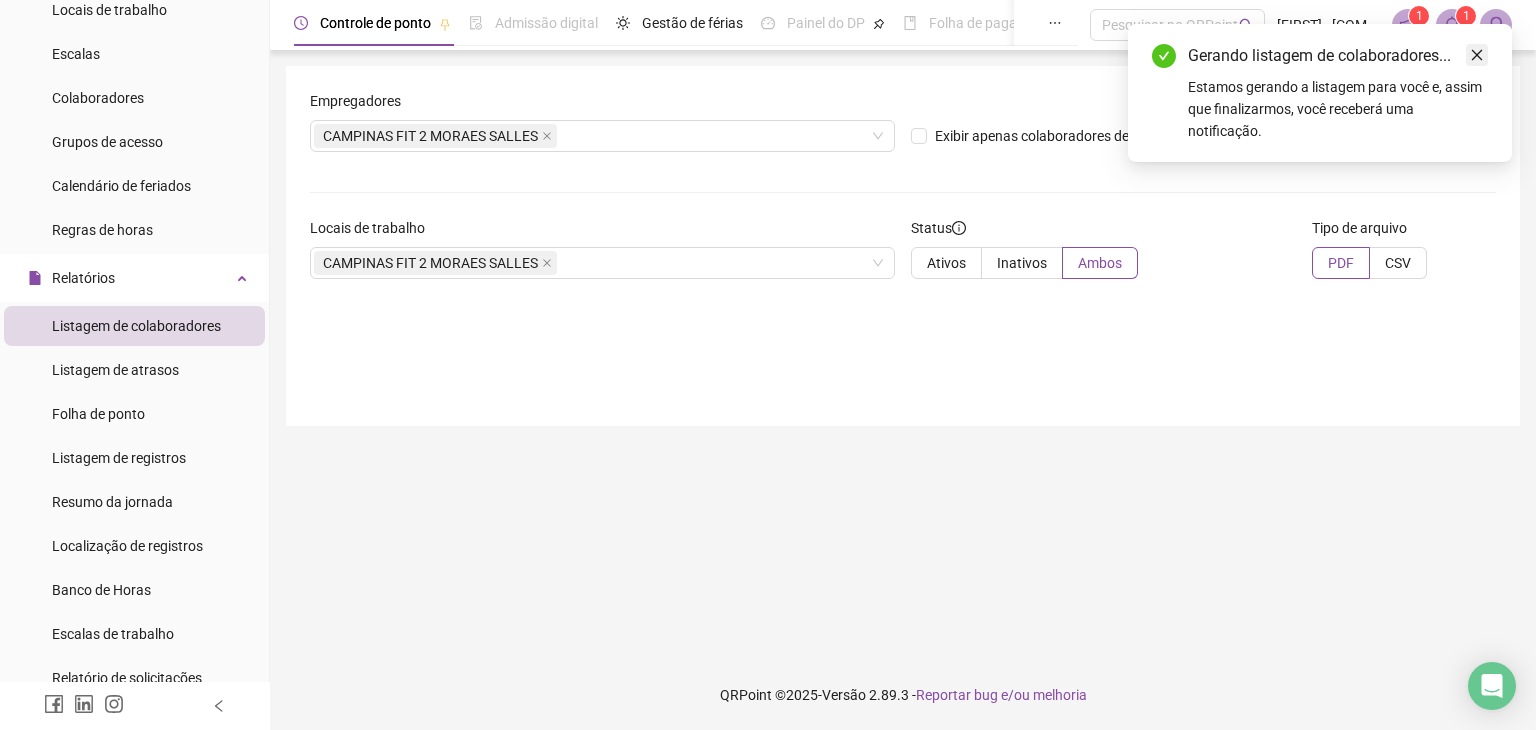 click 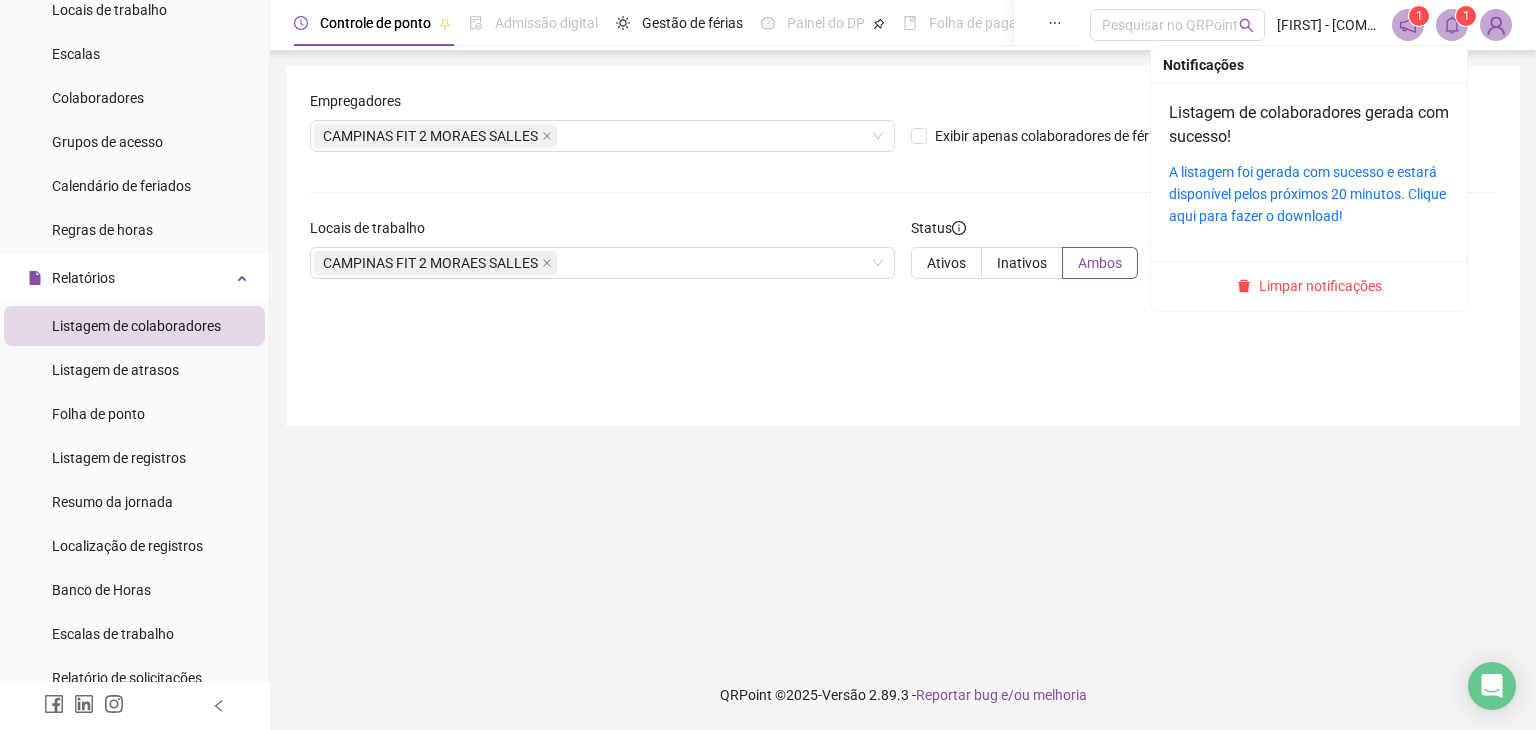 click 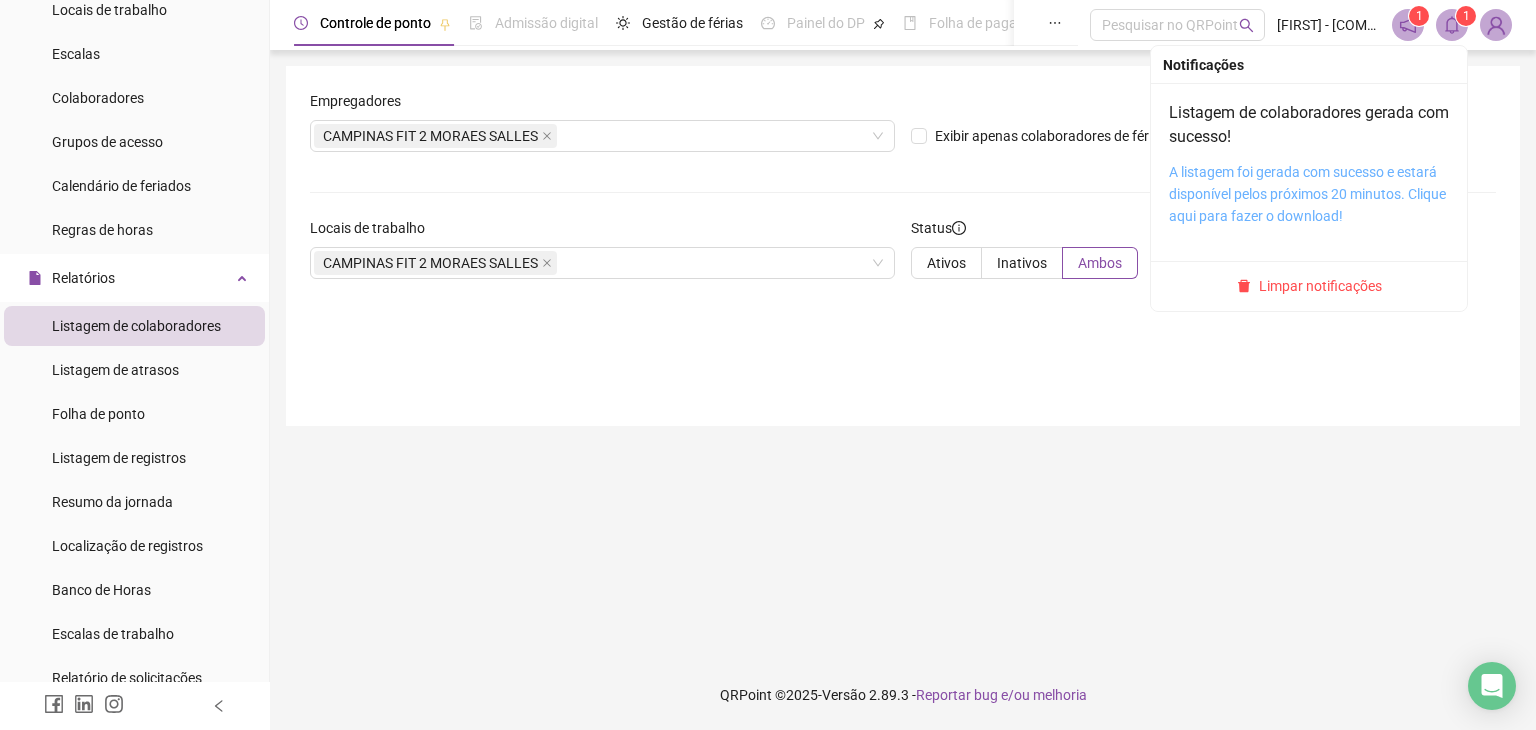 click on "A listagem foi gerada com sucesso e estará disponível pelos próximos 20 minutos.
Clique aqui para fazer o download!" at bounding box center (1307, 194) 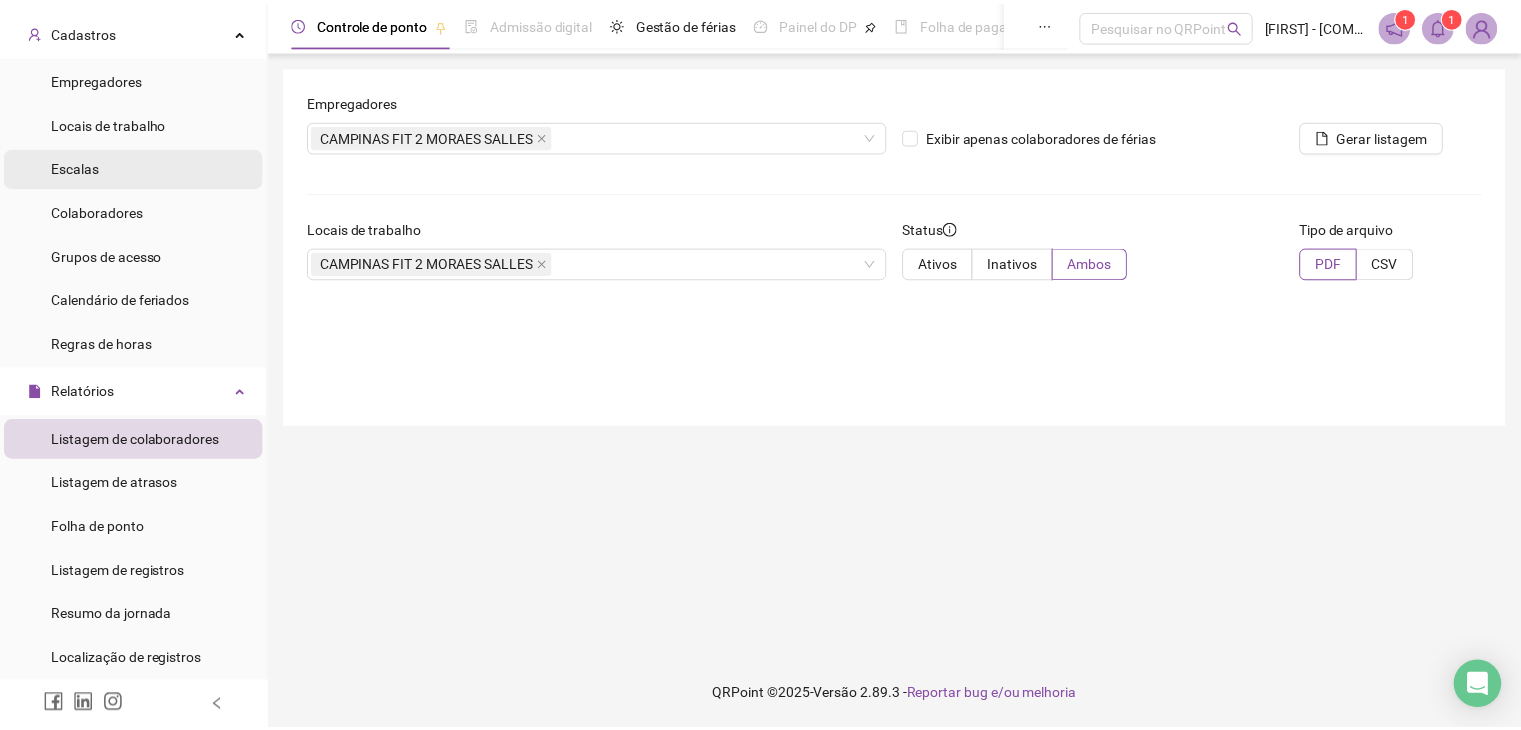 scroll, scrollTop: 0, scrollLeft: 0, axis: both 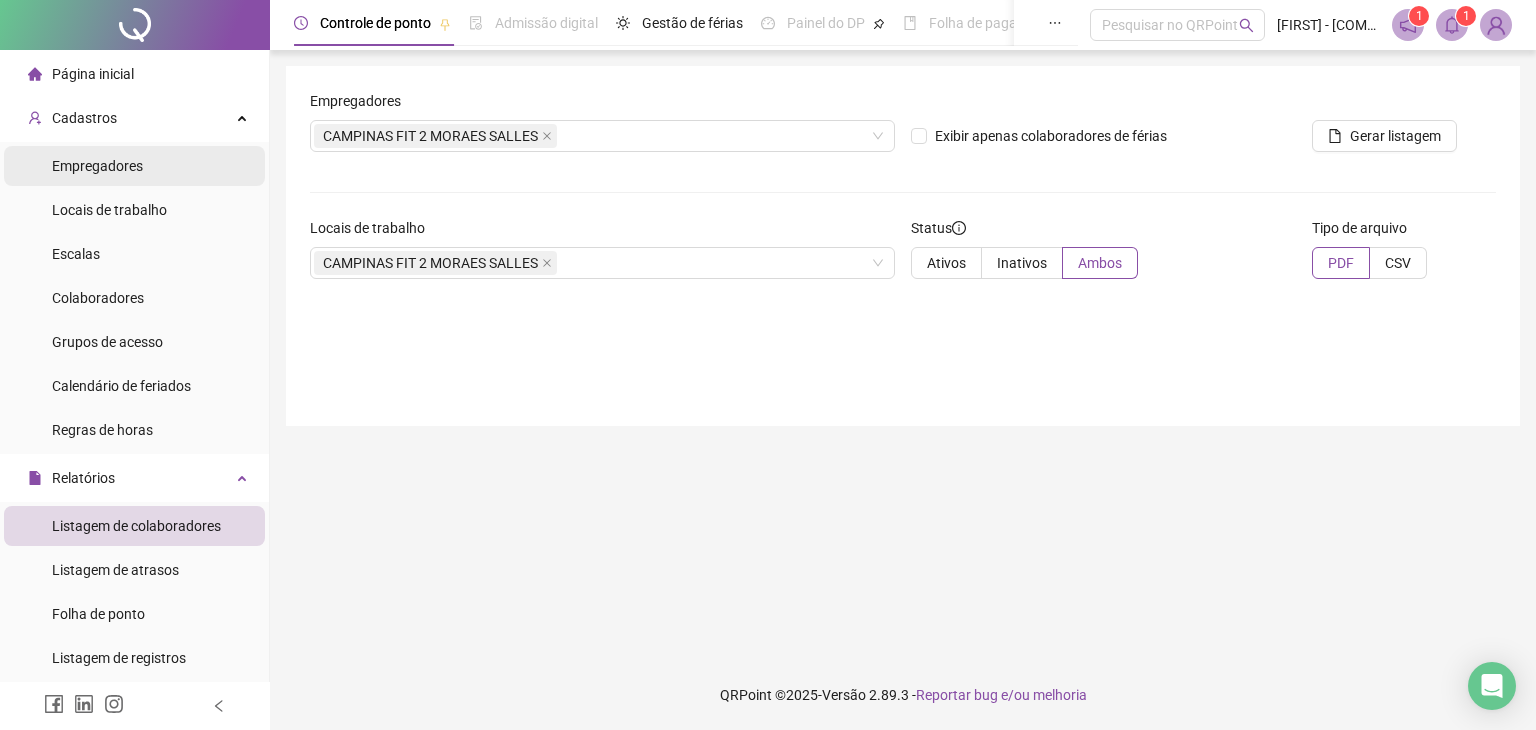 click on "Empregadores" at bounding box center (97, 166) 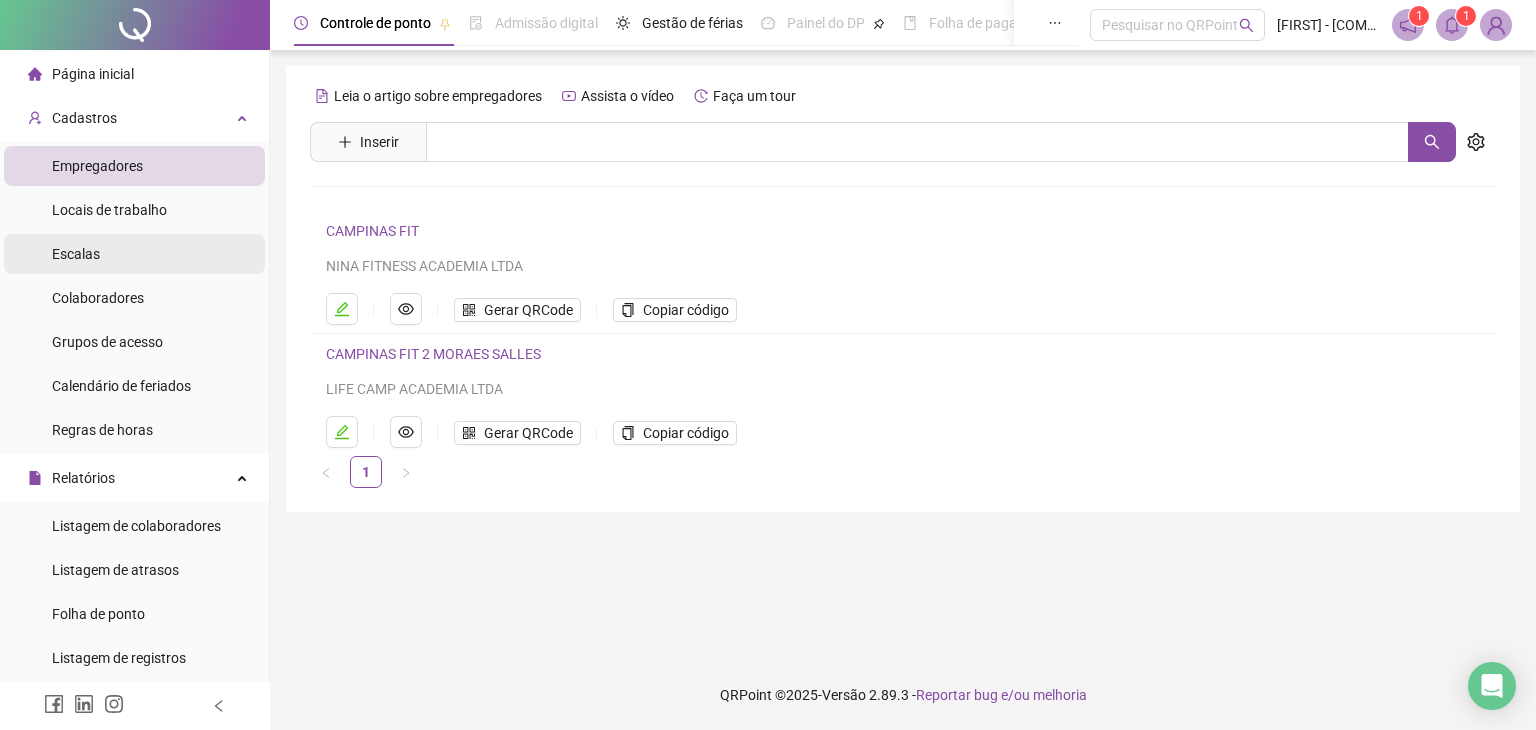 click on "Escalas" at bounding box center [76, 254] 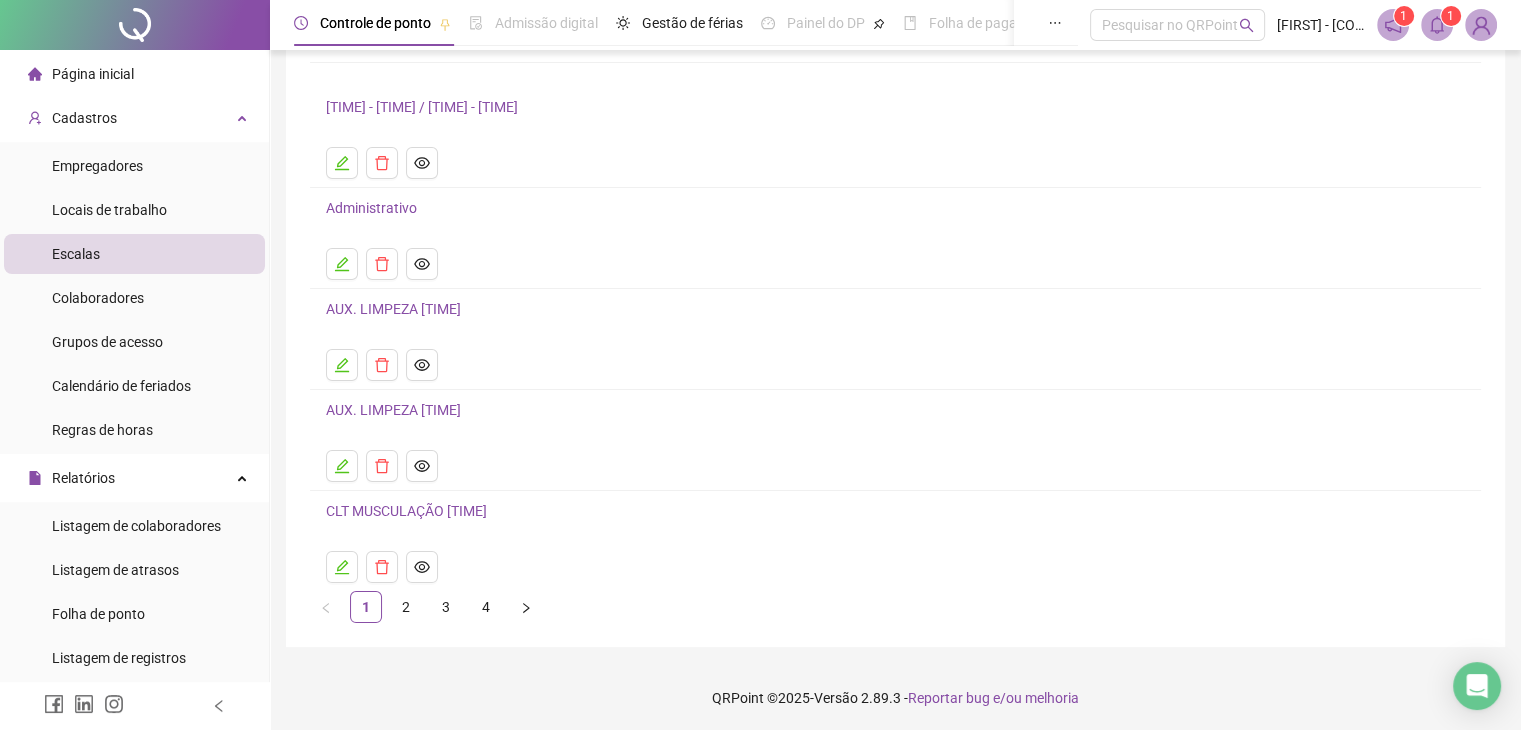 scroll, scrollTop: 126, scrollLeft: 0, axis: vertical 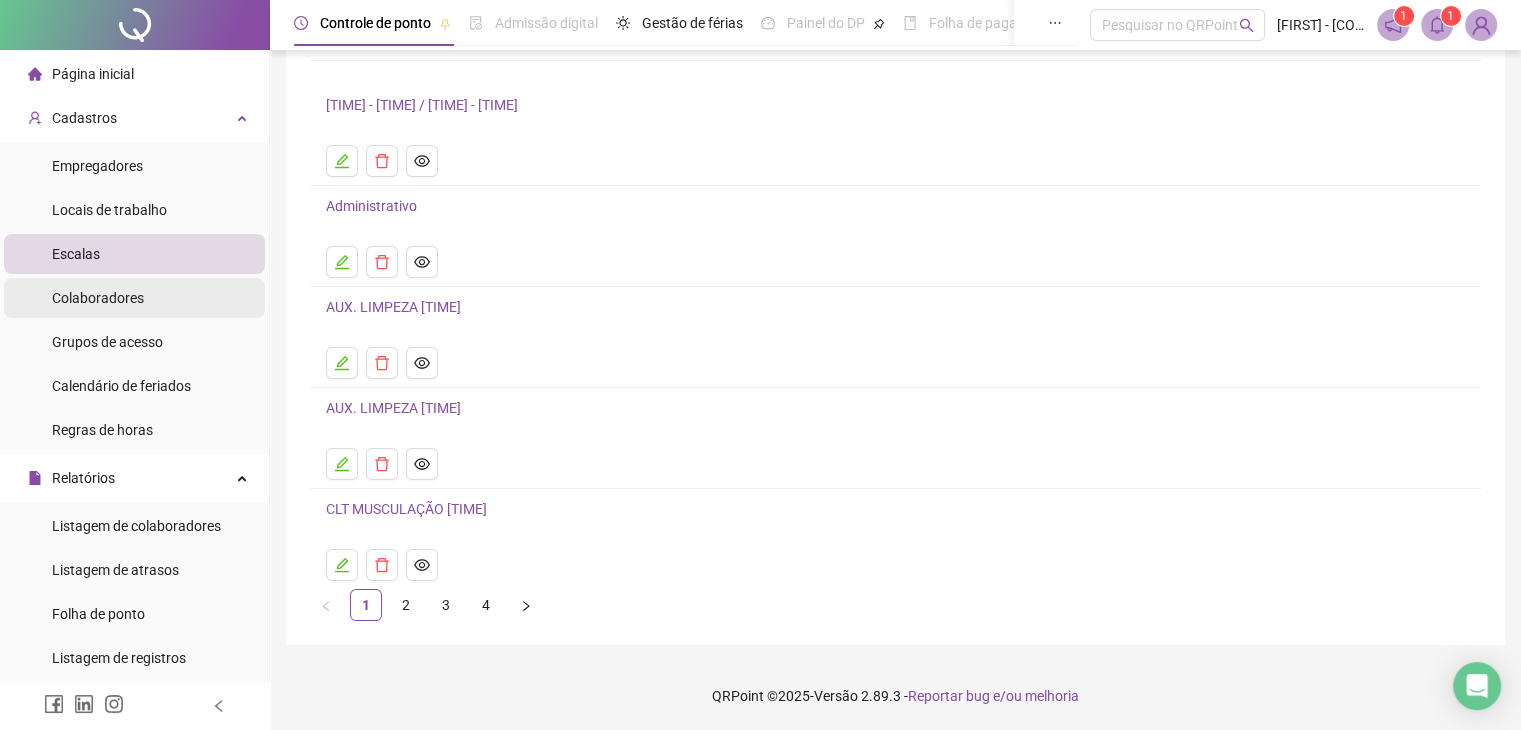 click on "Colaboradores" at bounding box center (98, 298) 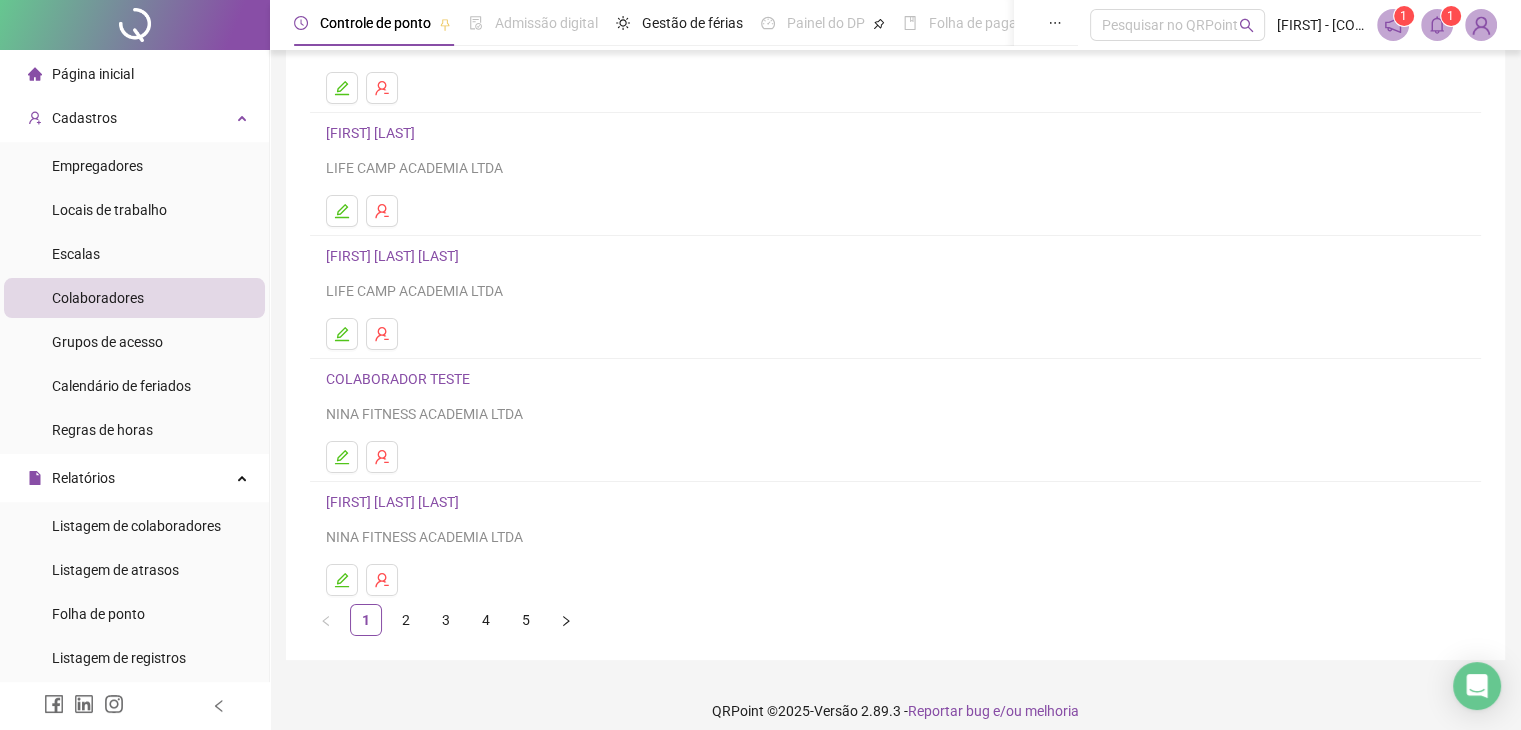 scroll, scrollTop: 236, scrollLeft: 0, axis: vertical 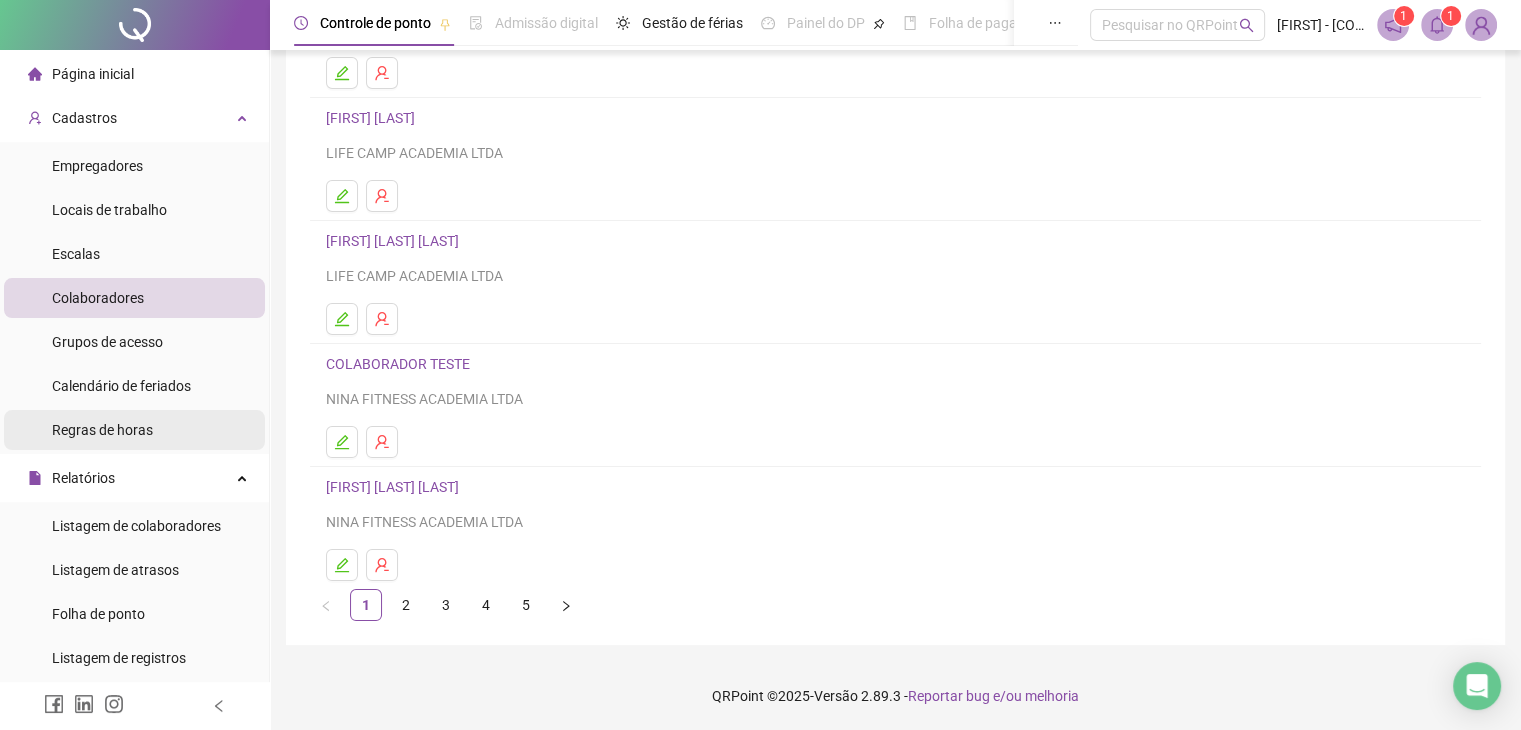 click on "Regras de horas" at bounding box center [102, 430] 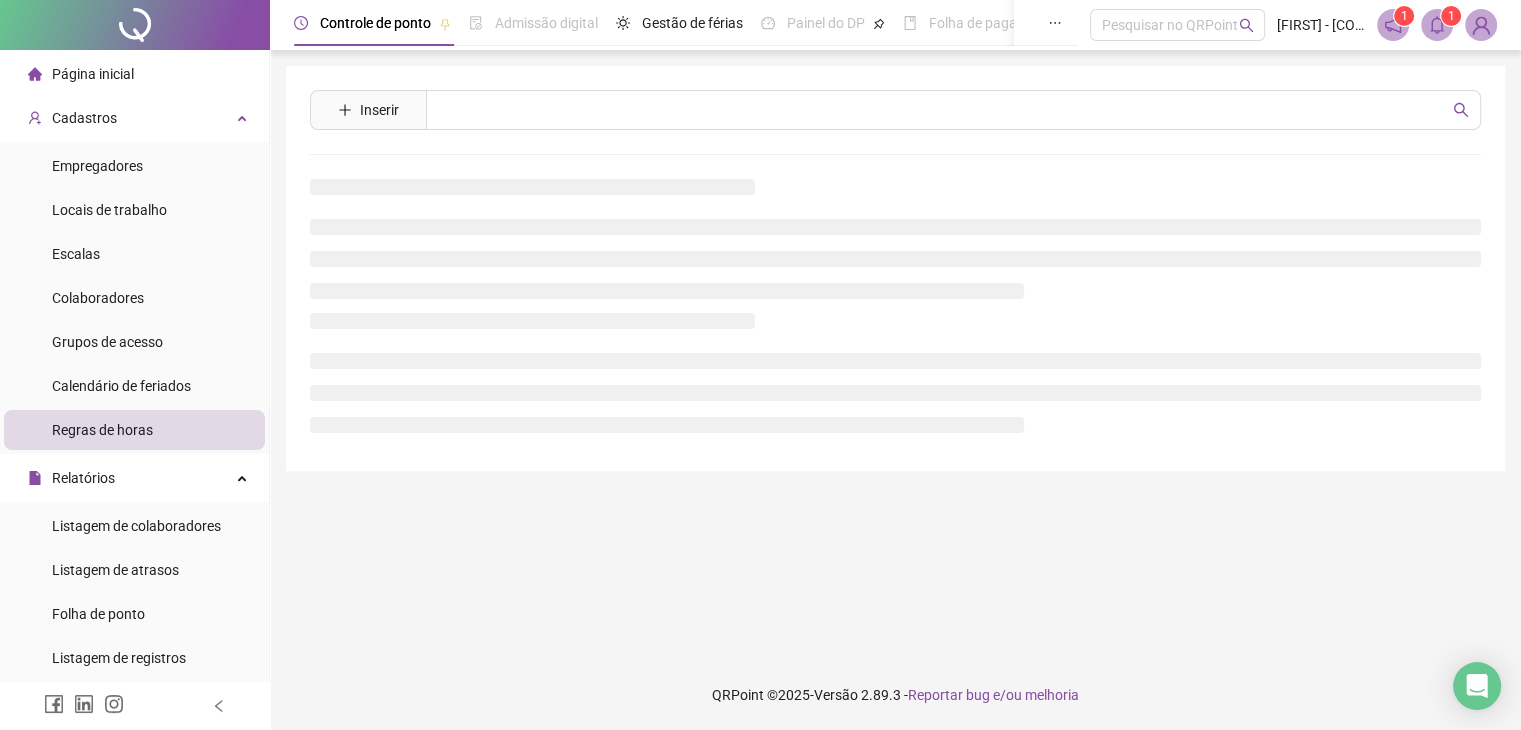 scroll, scrollTop: 0, scrollLeft: 0, axis: both 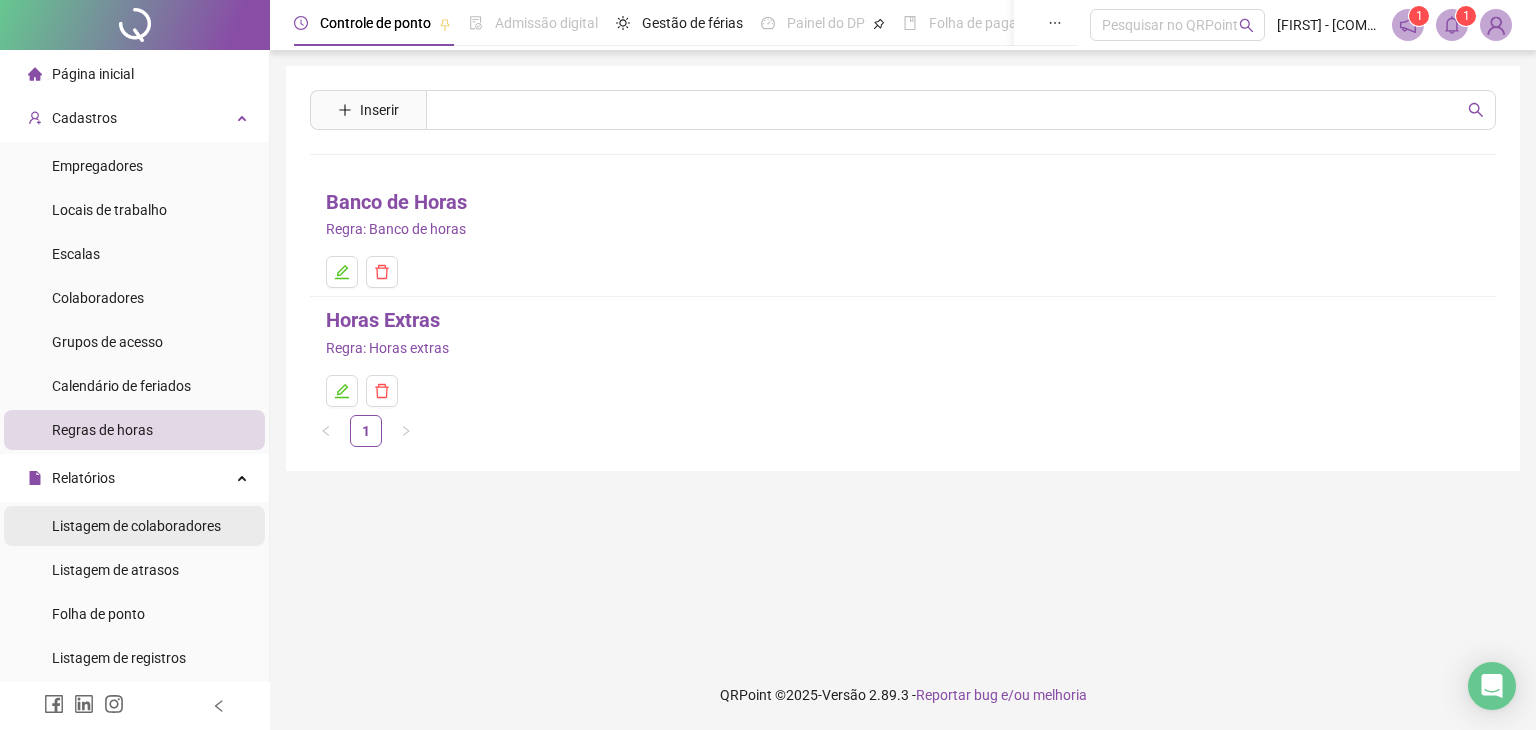 click on "Listagem de colaboradores" at bounding box center [136, 526] 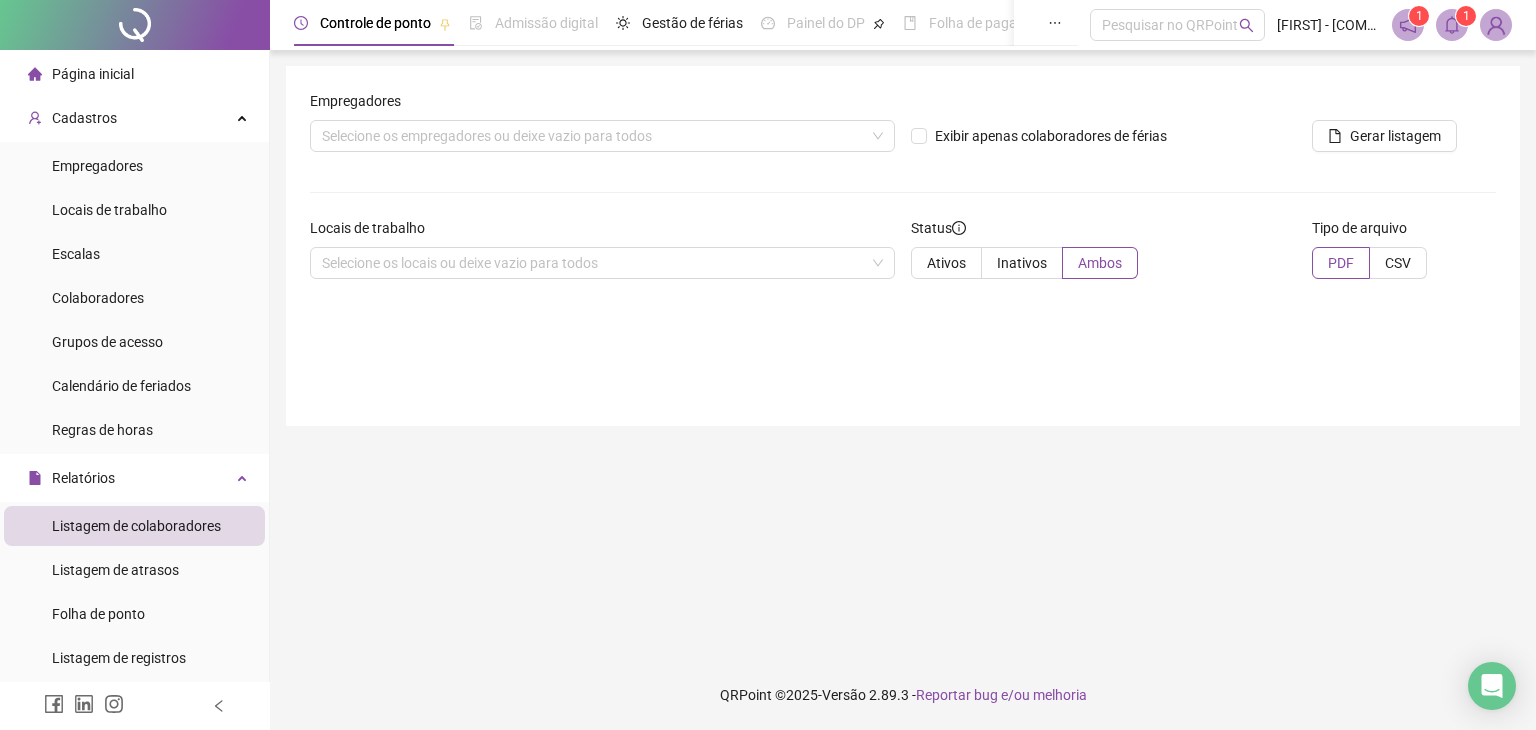 click on "Página inicial" at bounding box center (93, 74) 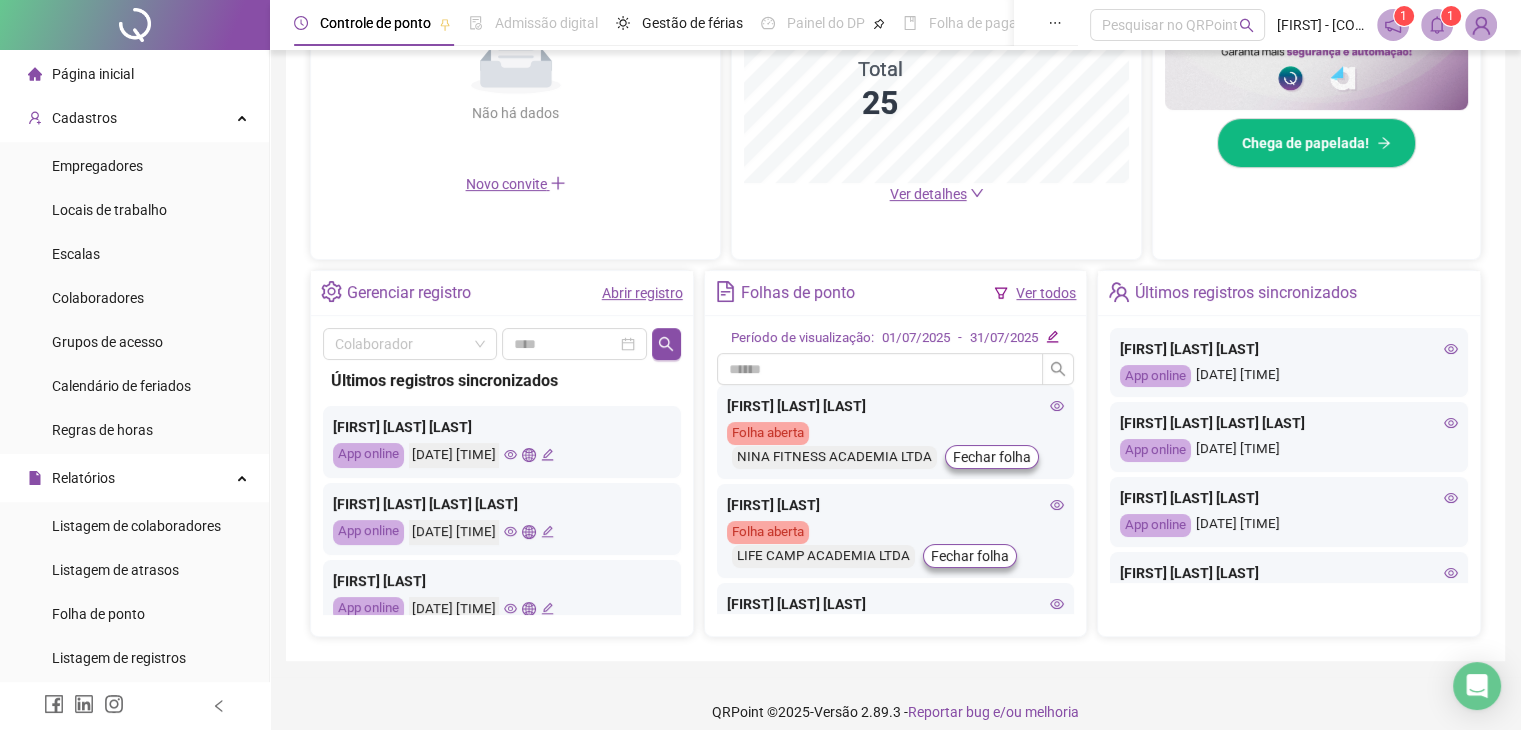 scroll, scrollTop: 570, scrollLeft: 0, axis: vertical 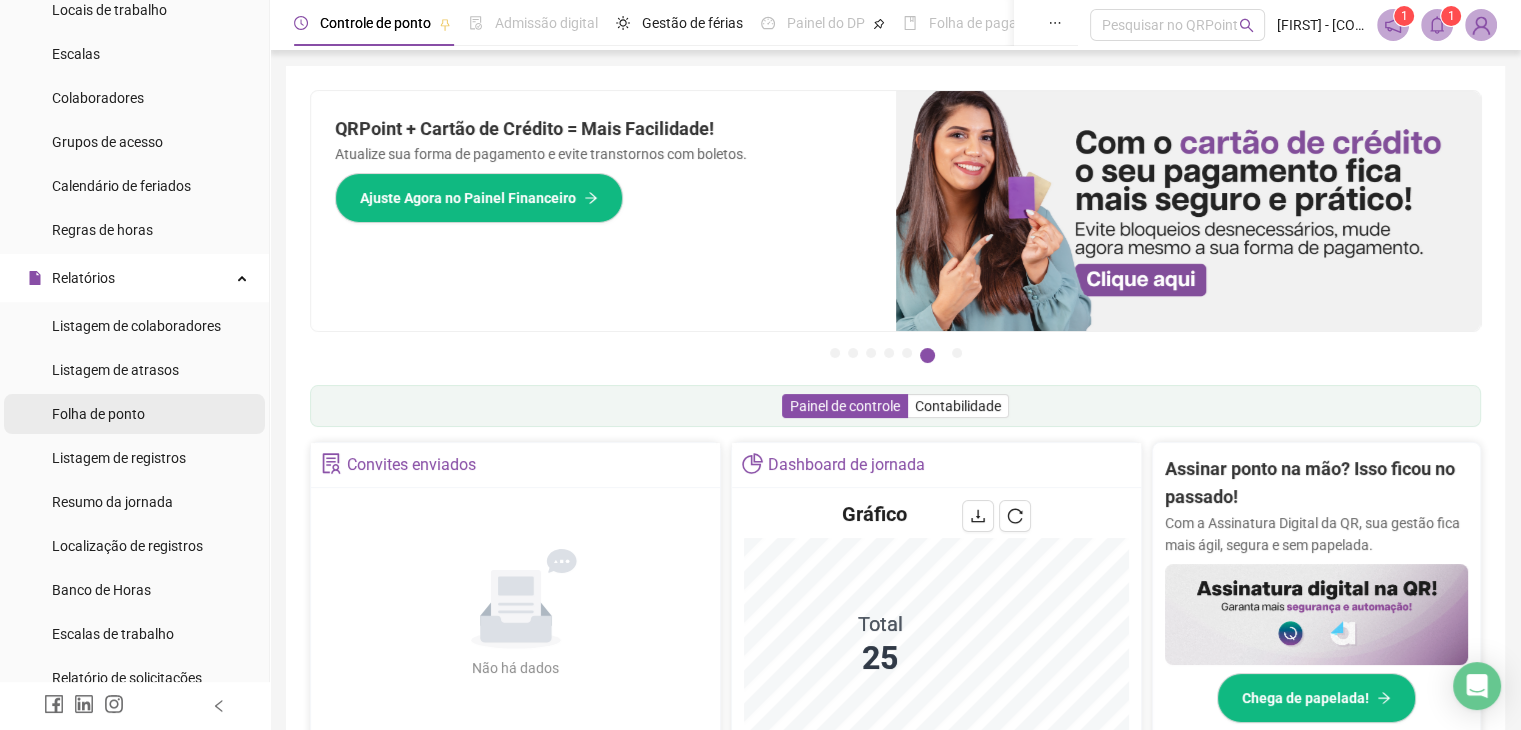 click on "Folha de ponto" at bounding box center [98, 414] 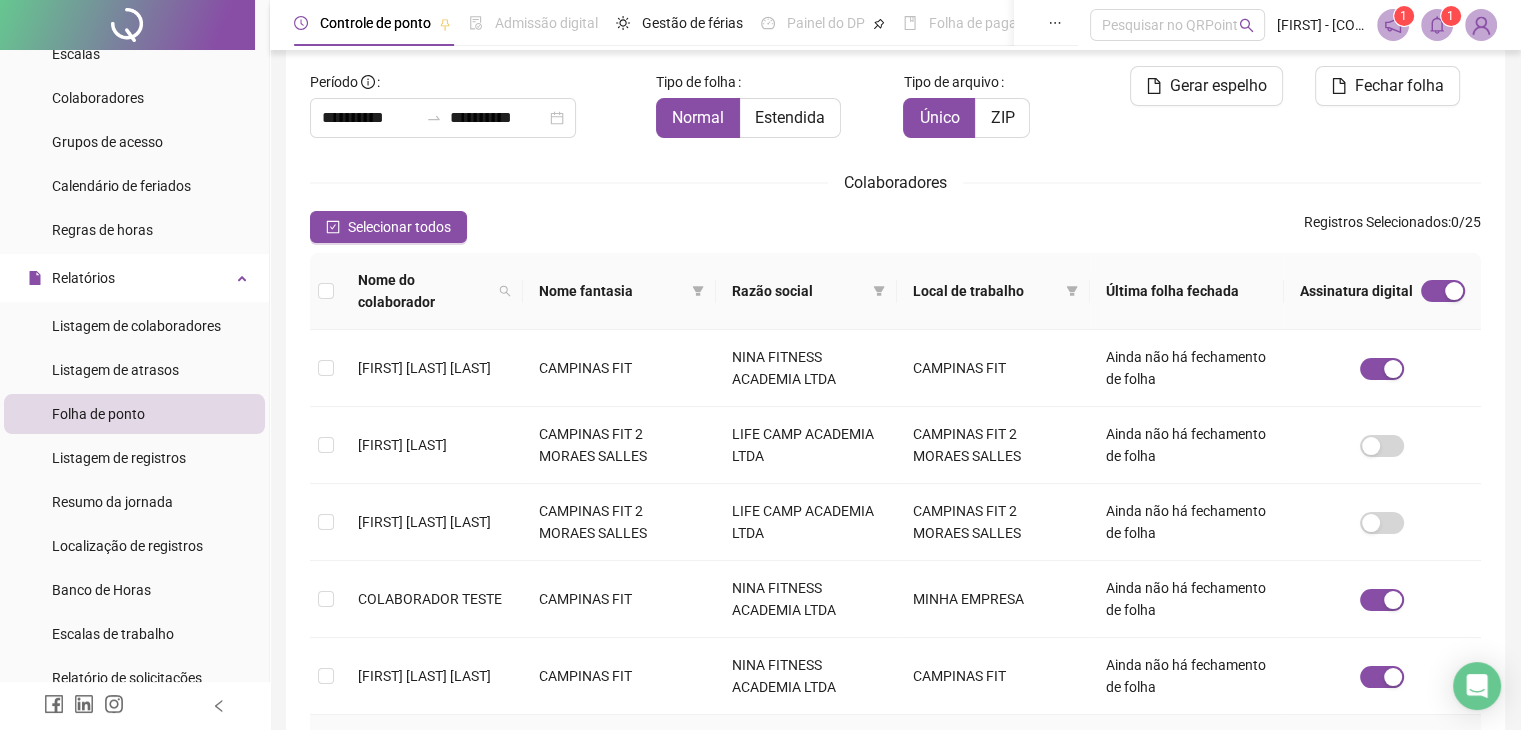 scroll, scrollTop: 0, scrollLeft: 0, axis: both 